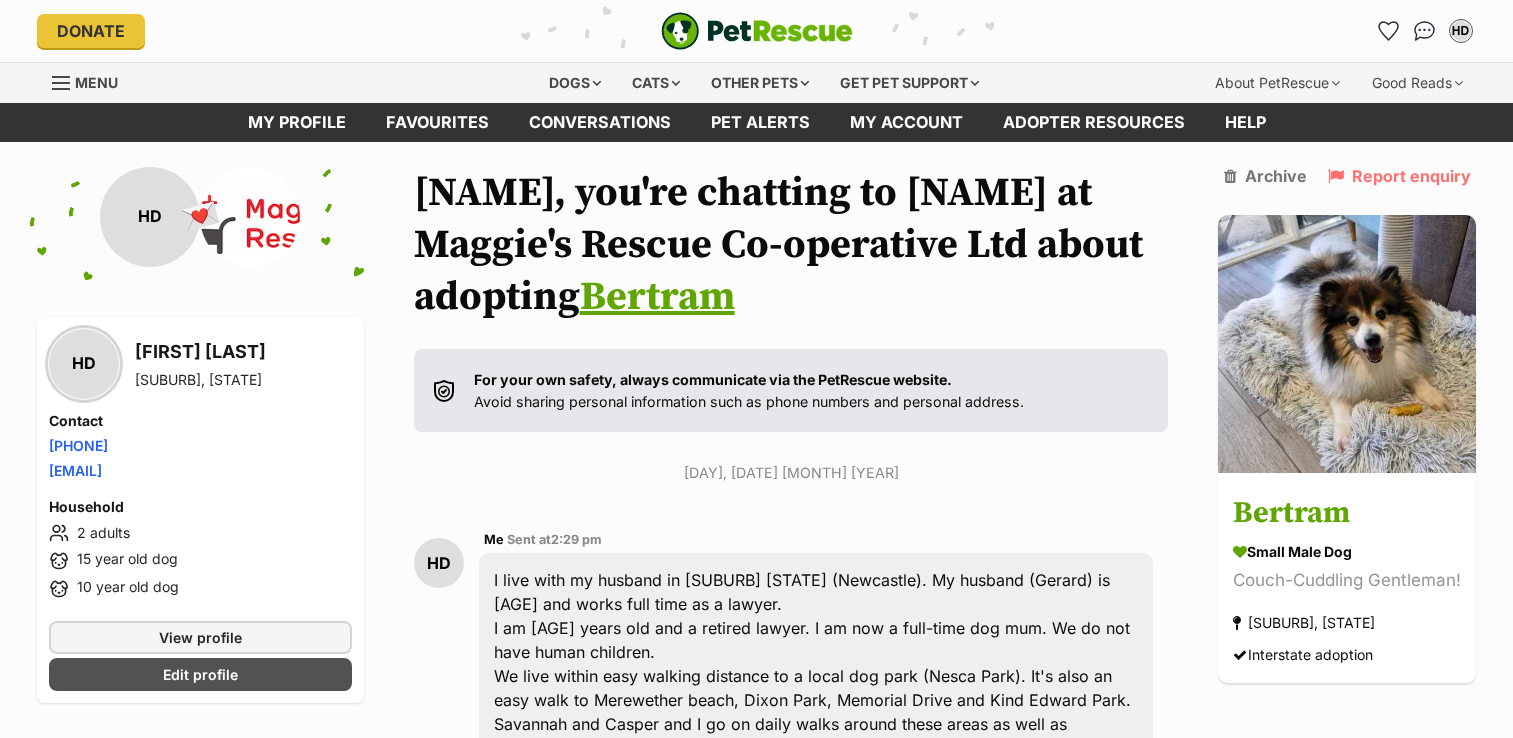 scroll, scrollTop: 1198, scrollLeft: 0, axis: vertical 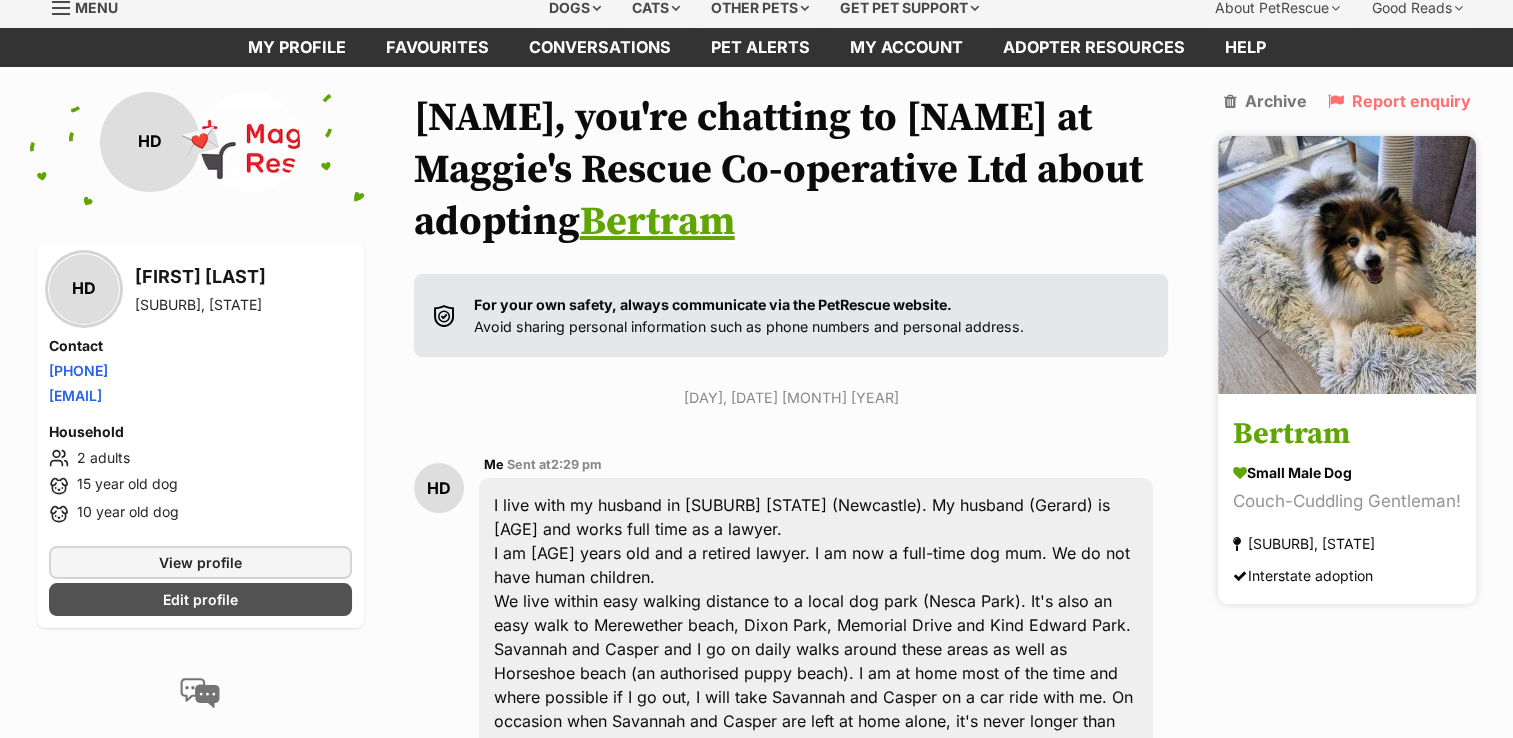 click on "Bertram" at bounding box center [1347, 434] 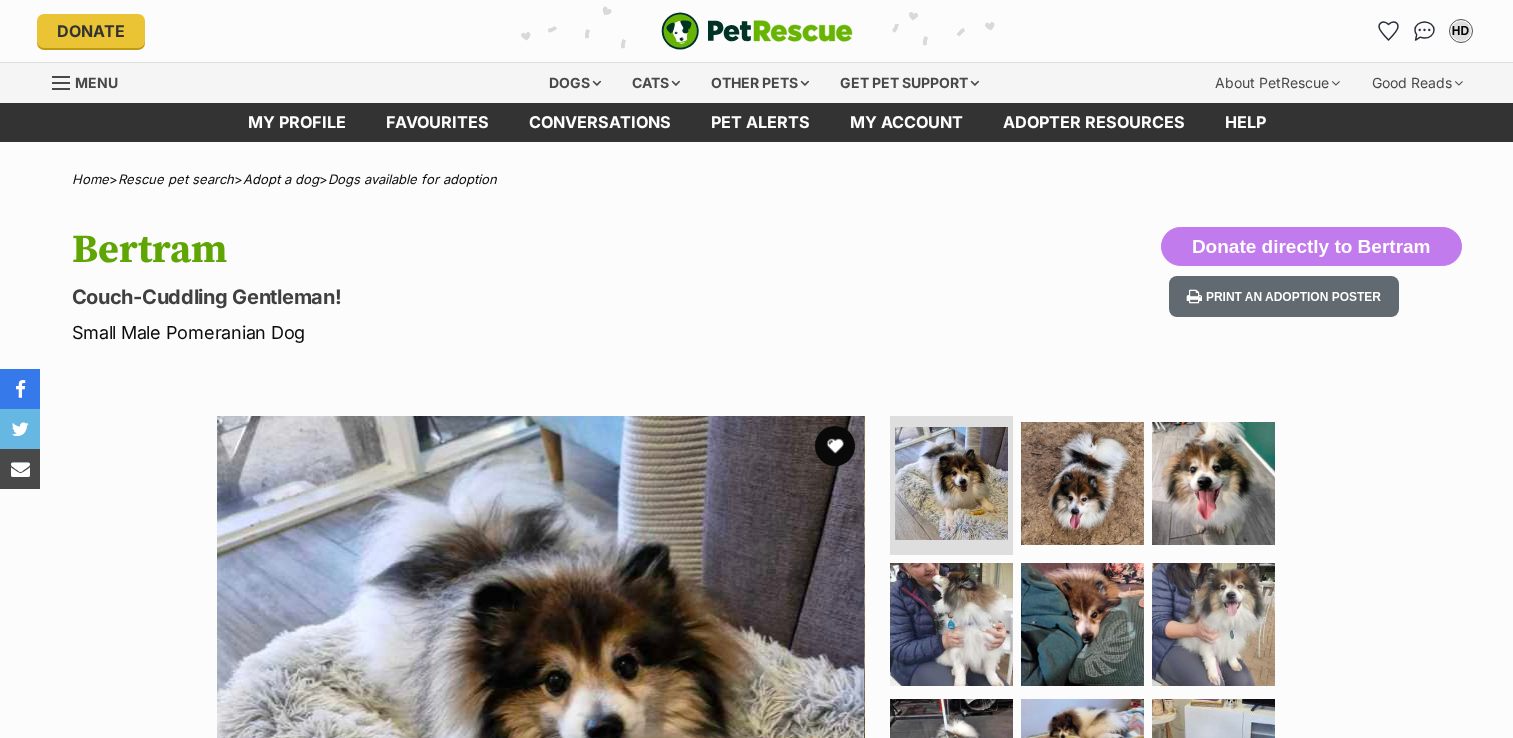 scroll, scrollTop: 0, scrollLeft: 0, axis: both 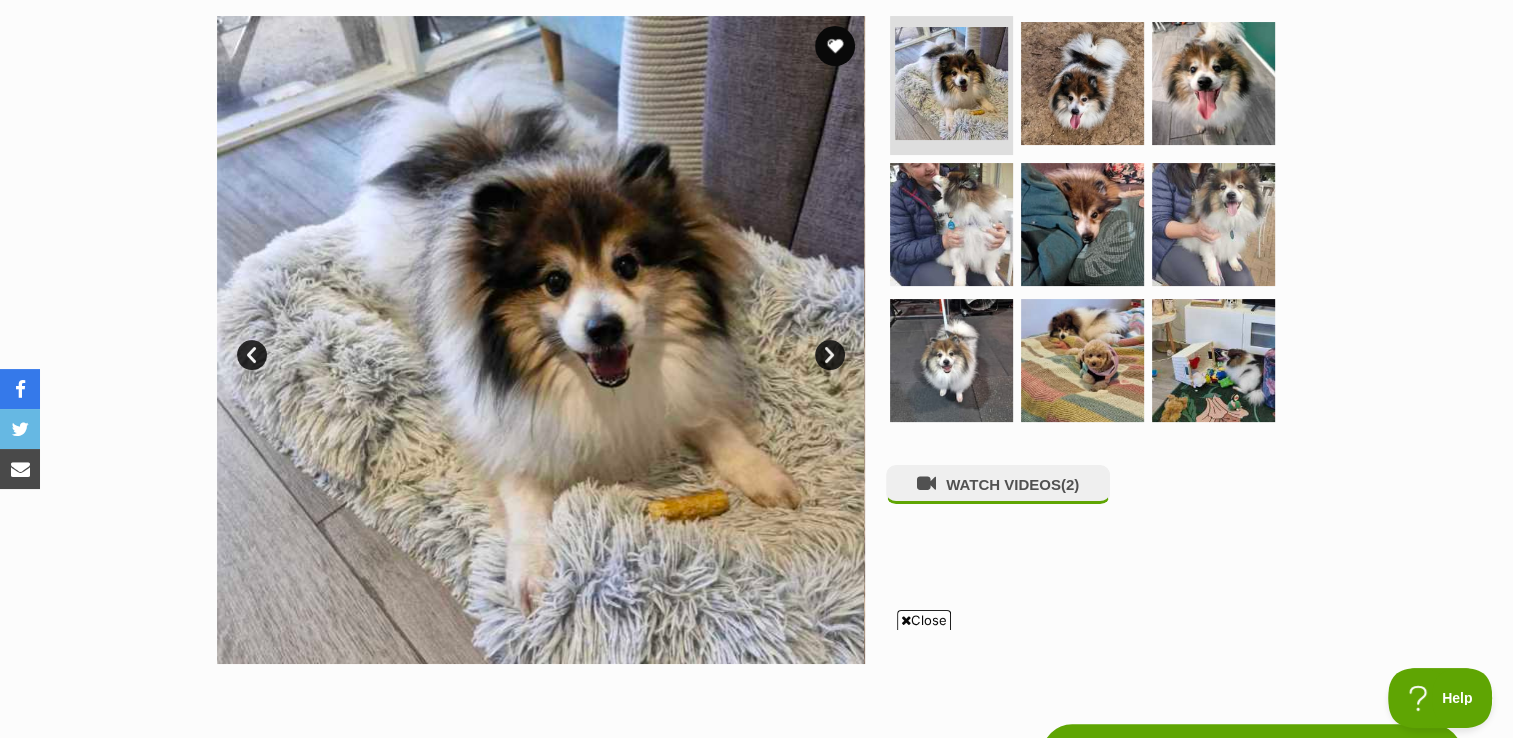 click on "Next" at bounding box center (830, 355) 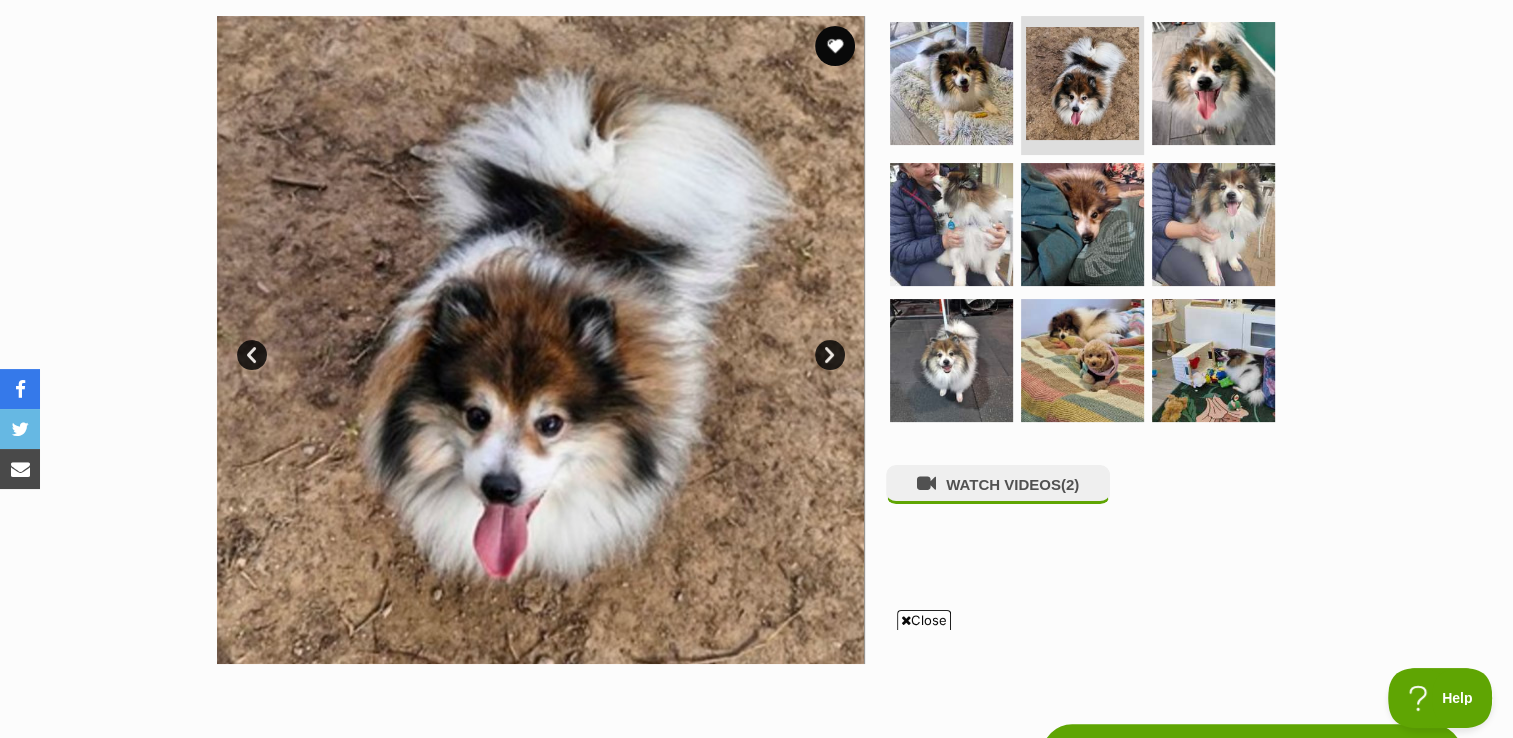 click on "Next" at bounding box center (830, 355) 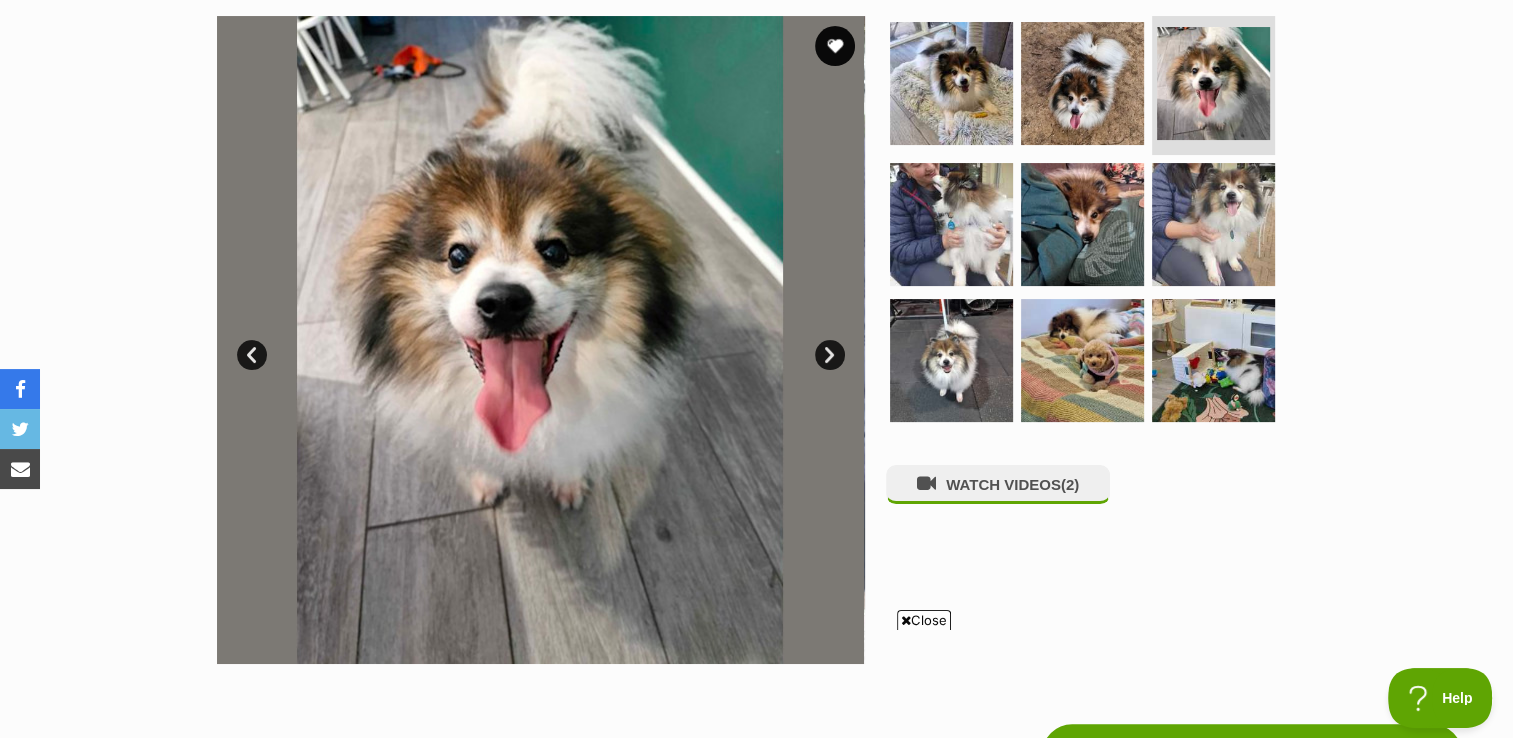 click on "Next" at bounding box center [830, 355] 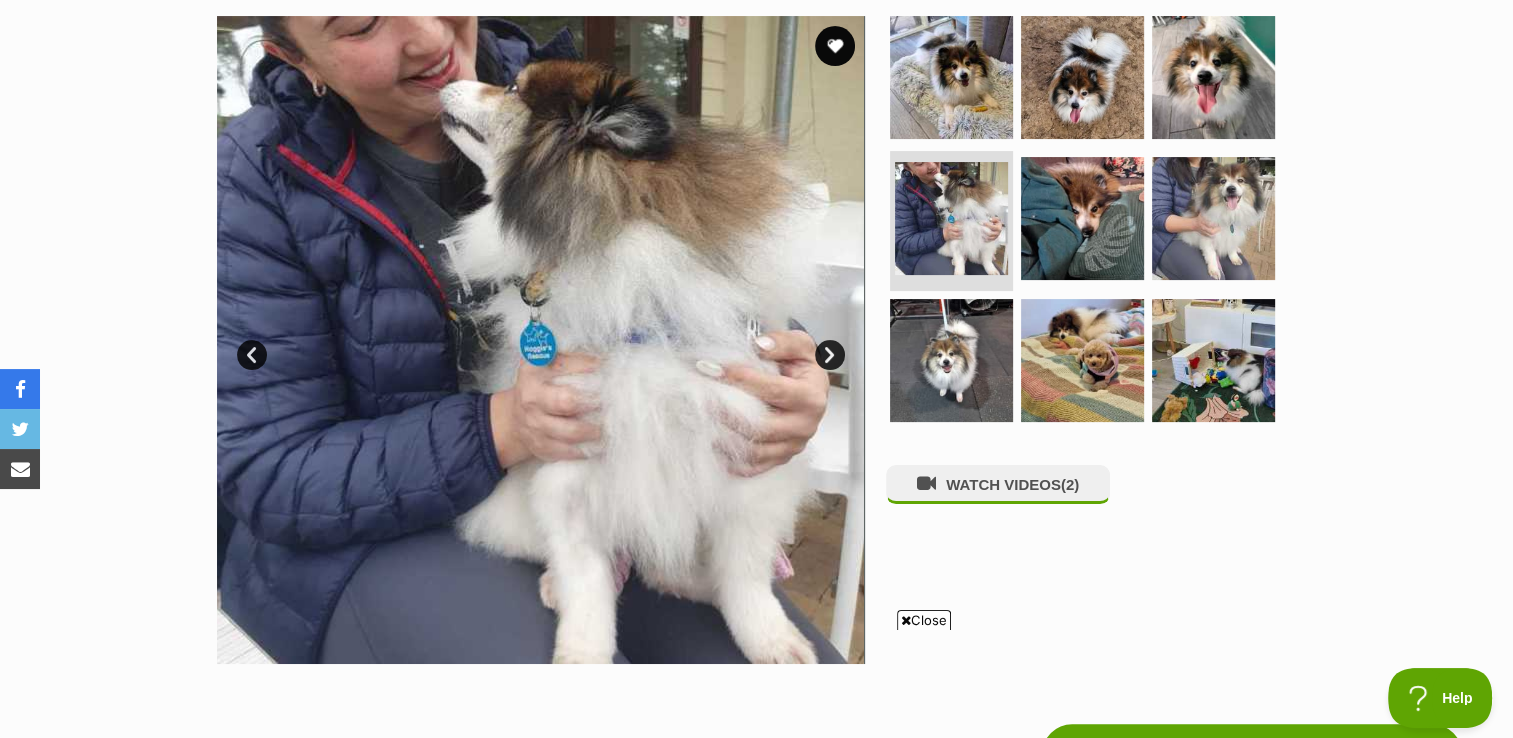 click on "Next" at bounding box center (830, 355) 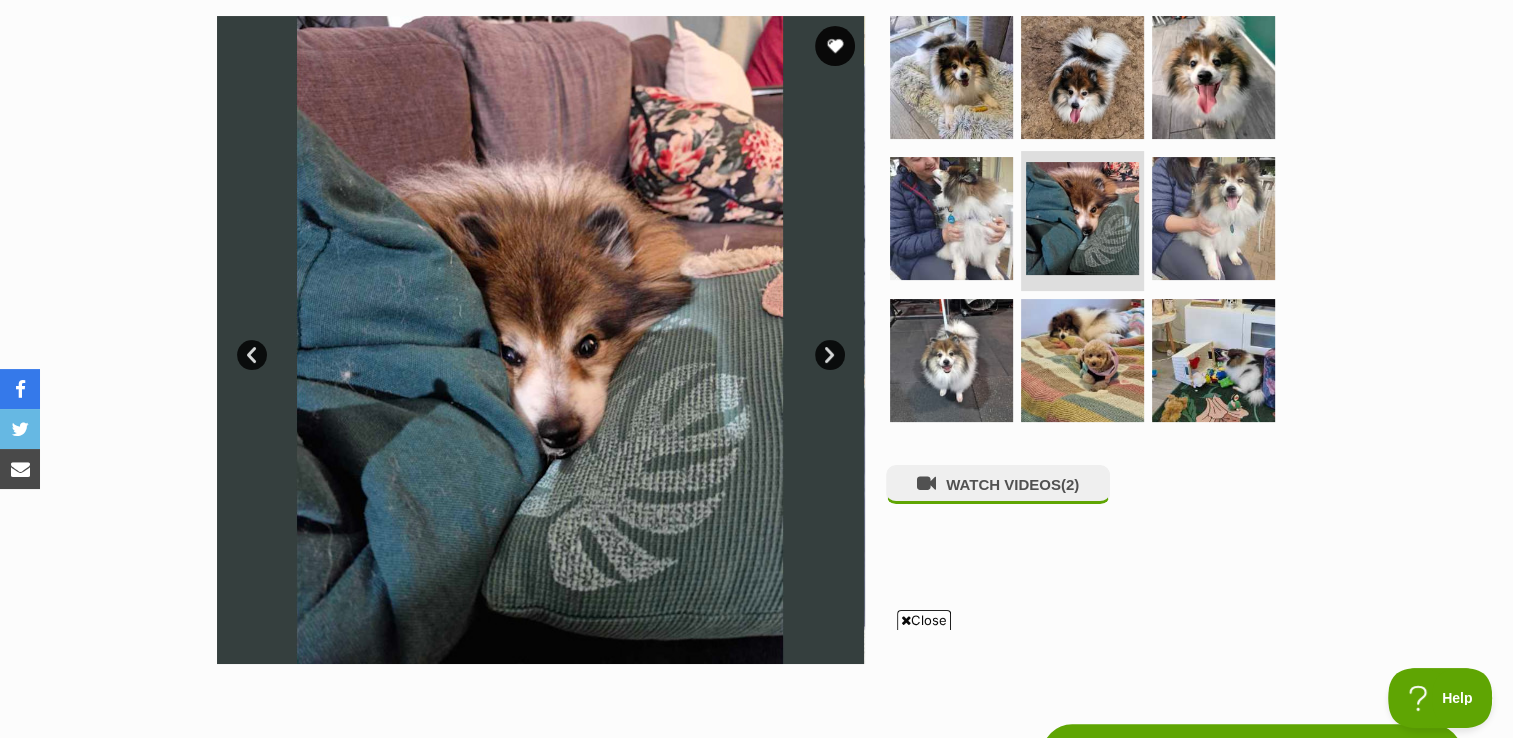 click on "Next" at bounding box center (830, 355) 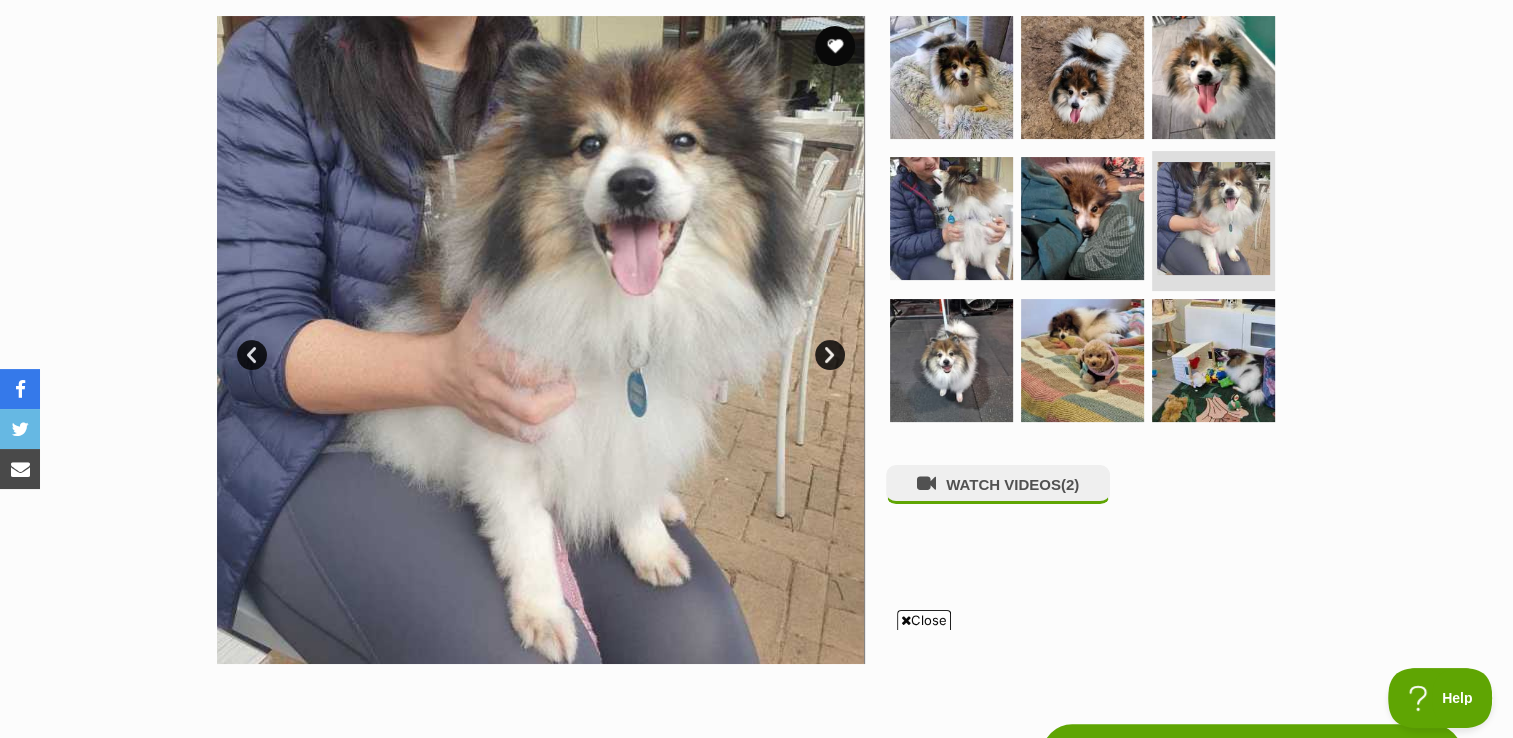 click on "Next" at bounding box center [830, 355] 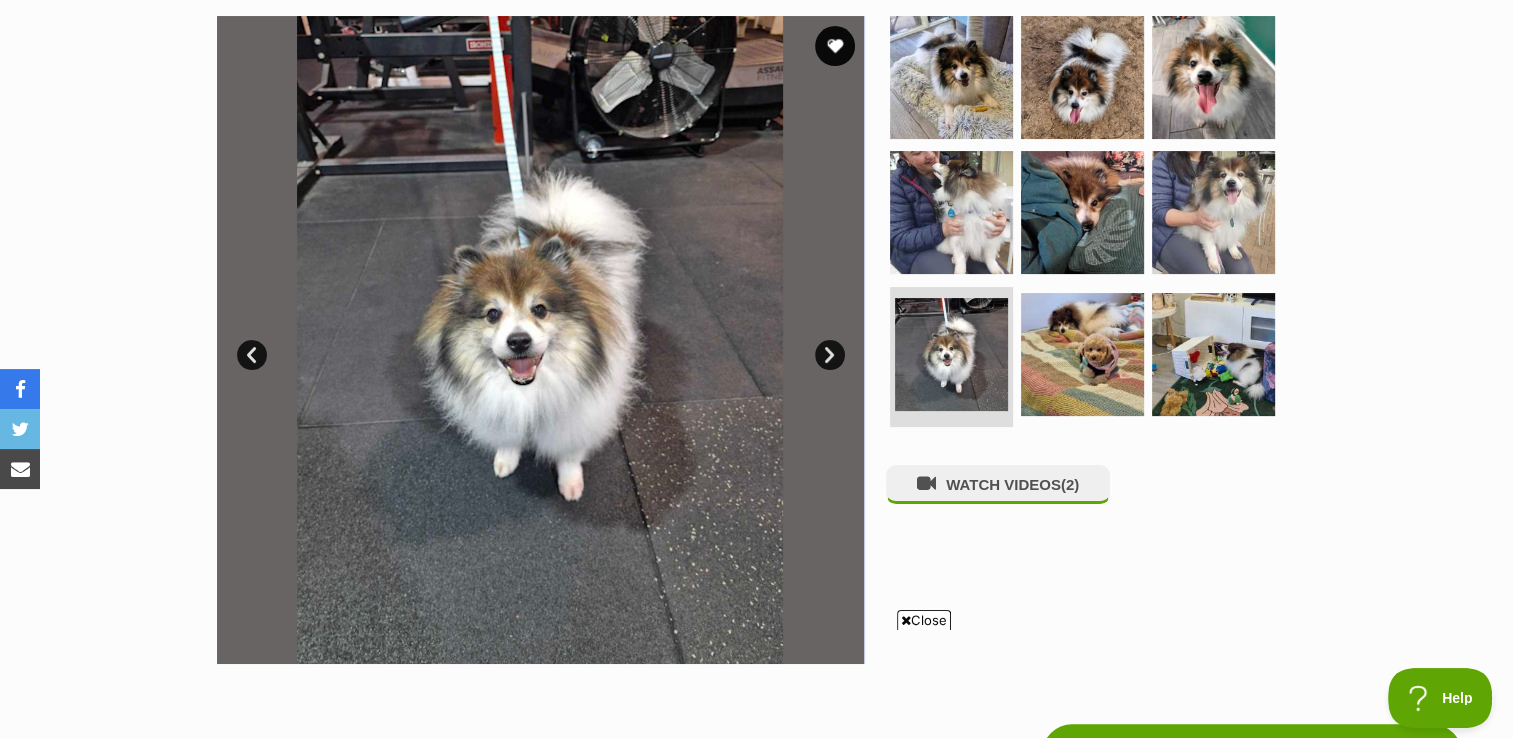 click on "Next" at bounding box center (830, 355) 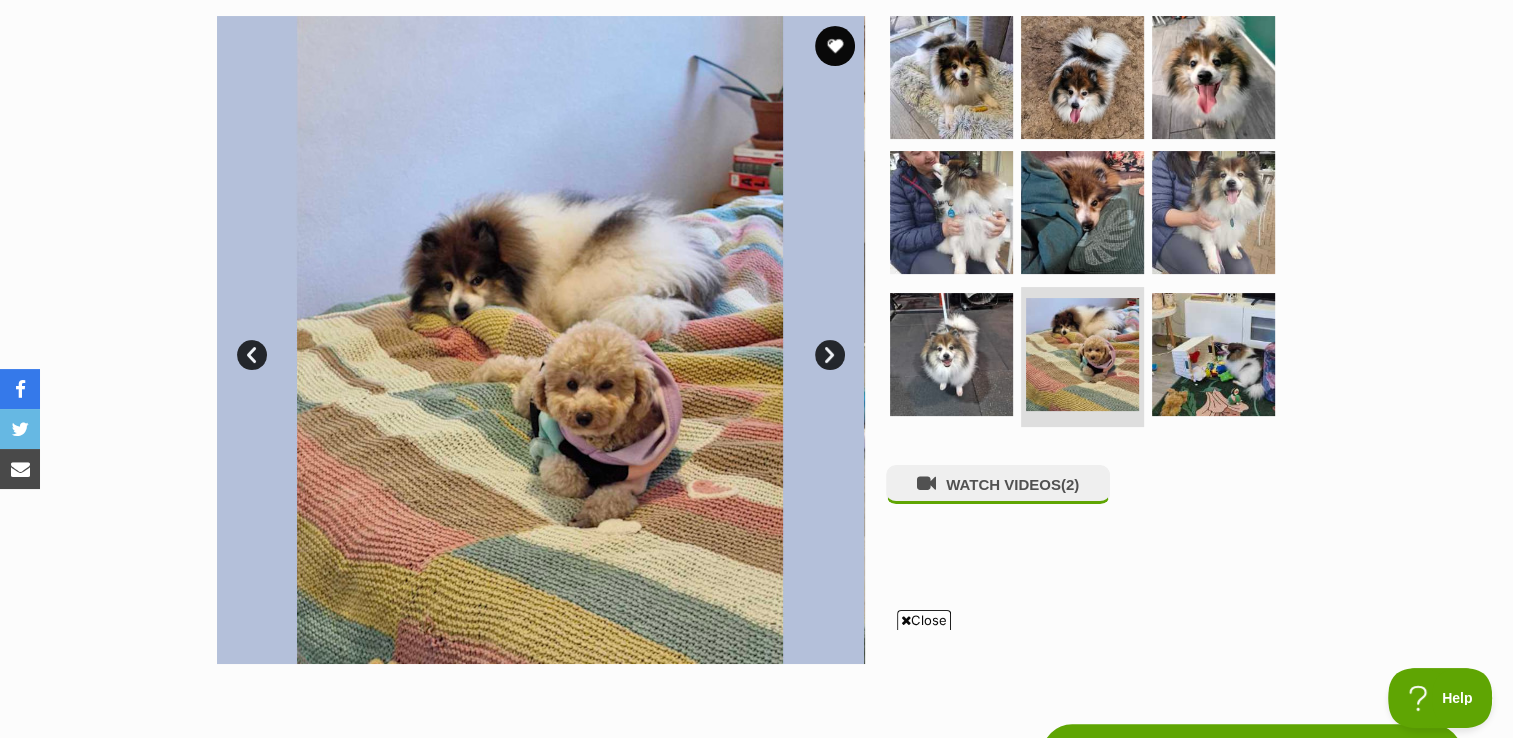 click on "Next" at bounding box center (830, 355) 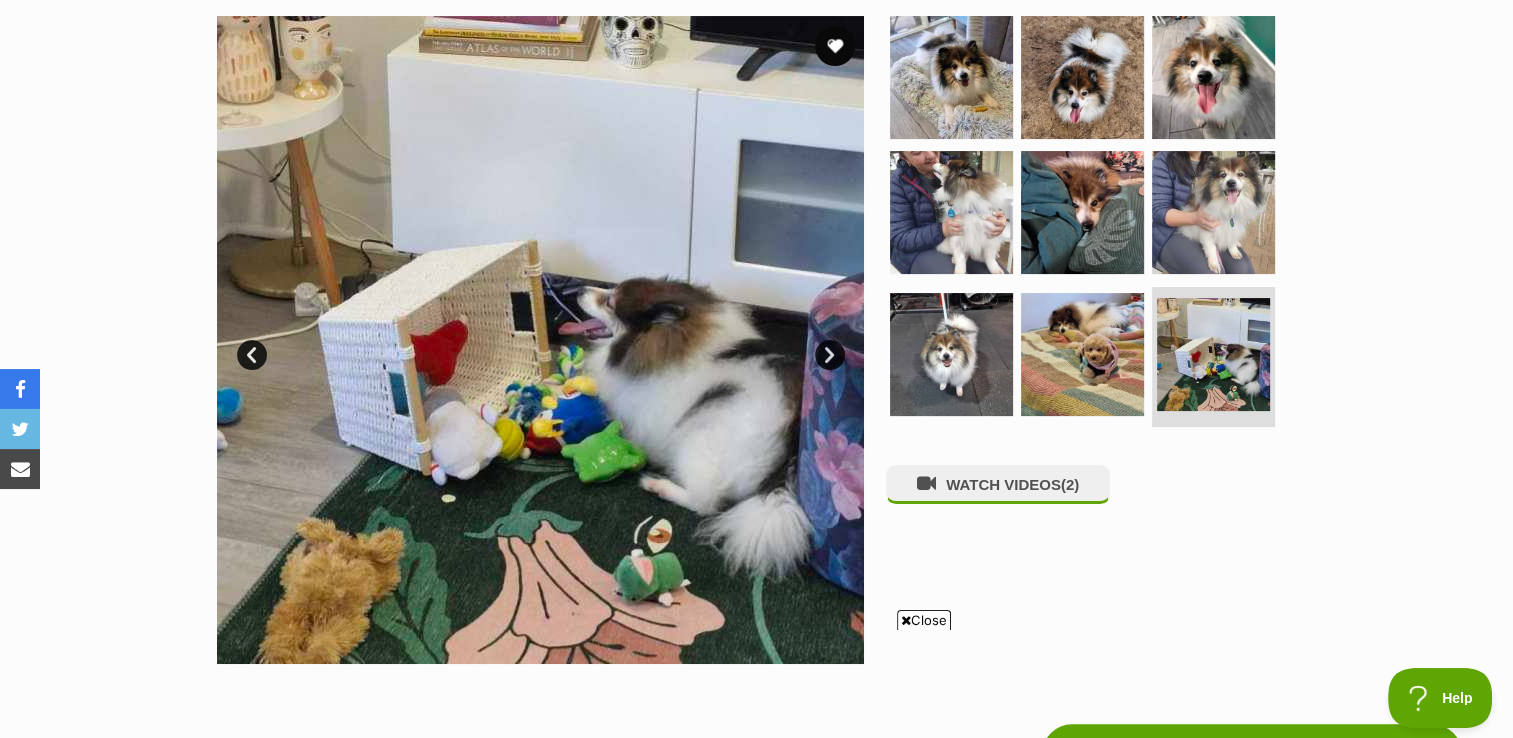 click on "Next" at bounding box center [830, 355] 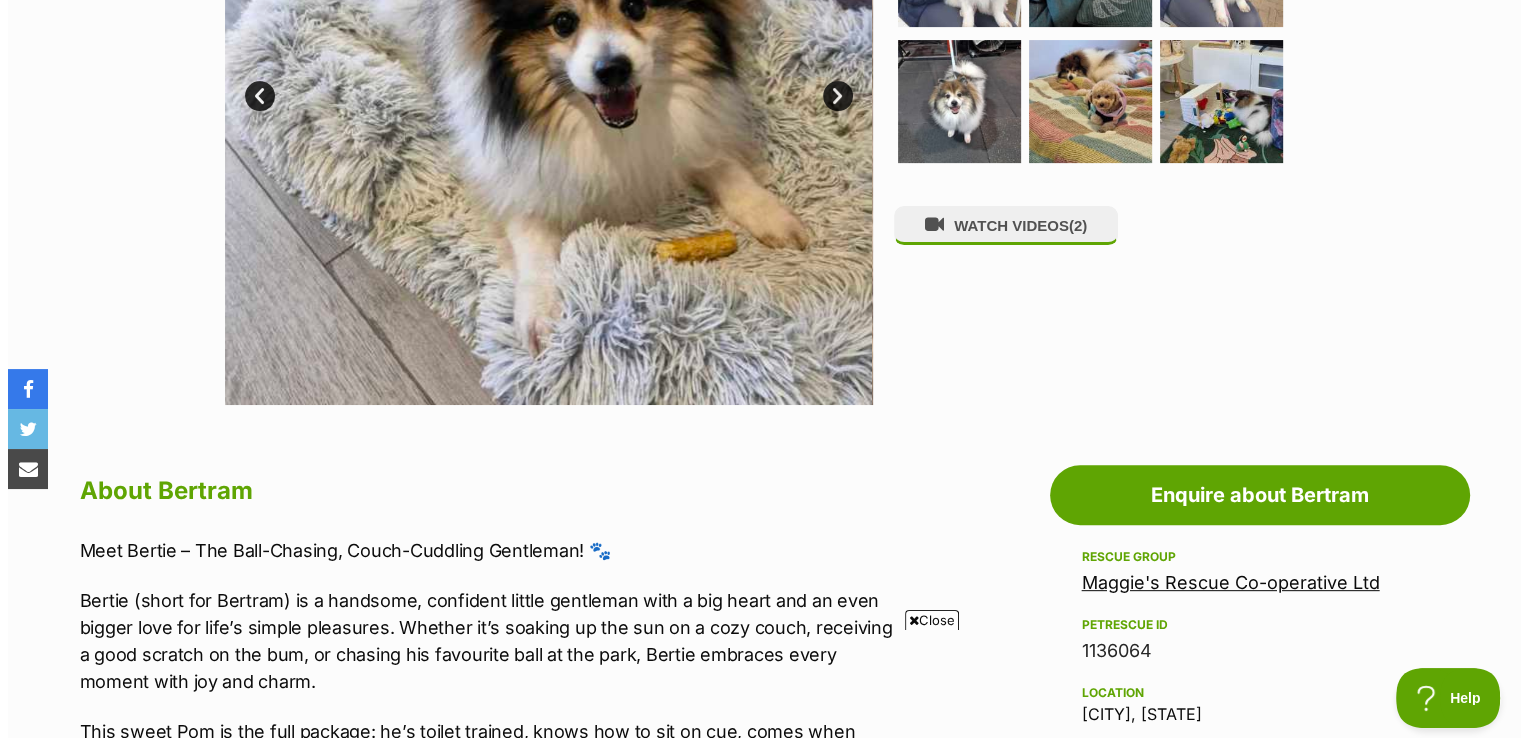 scroll, scrollTop: 692, scrollLeft: 0, axis: vertical 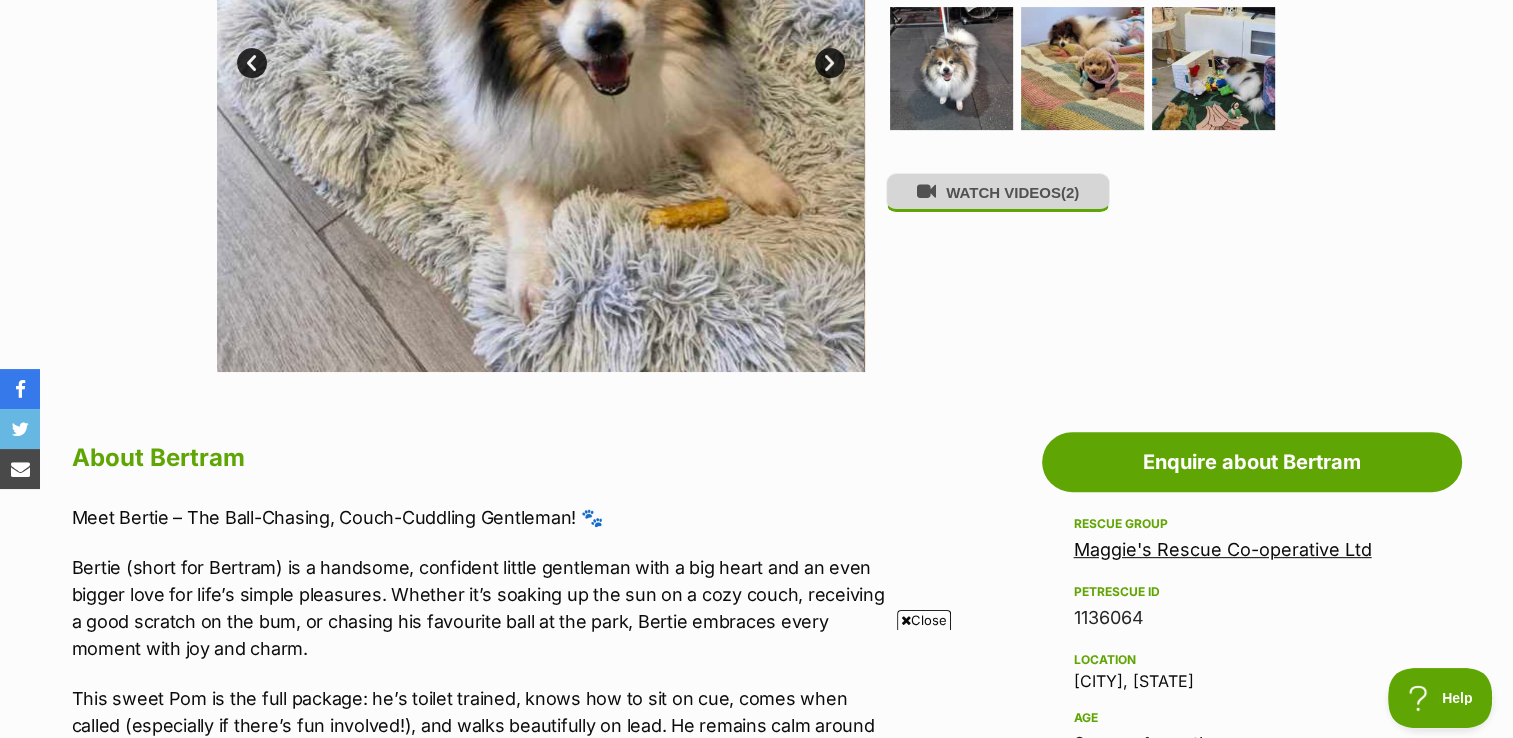 click on "WATCH VIDEOS
(2)" at bounding box center (998, 192) 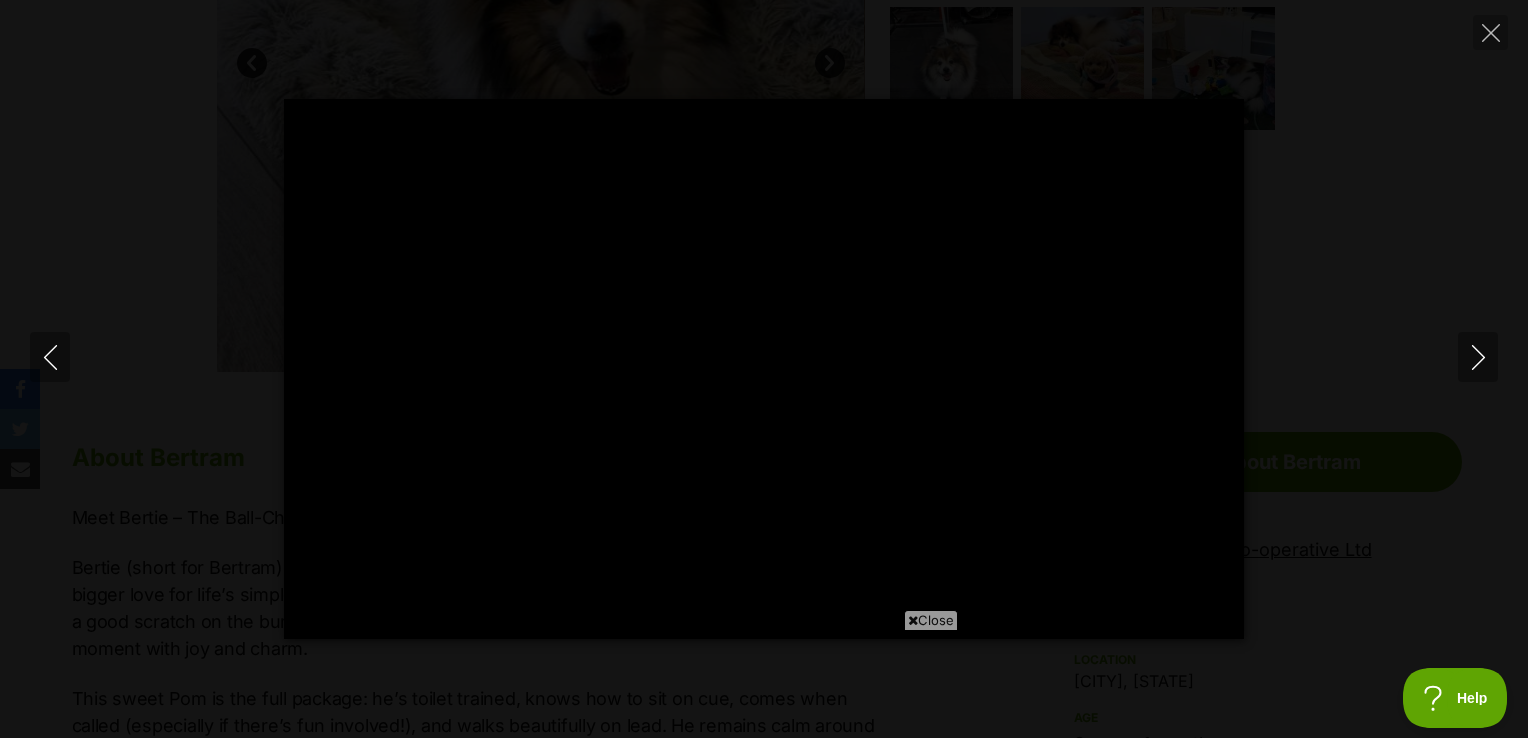 type on "100" 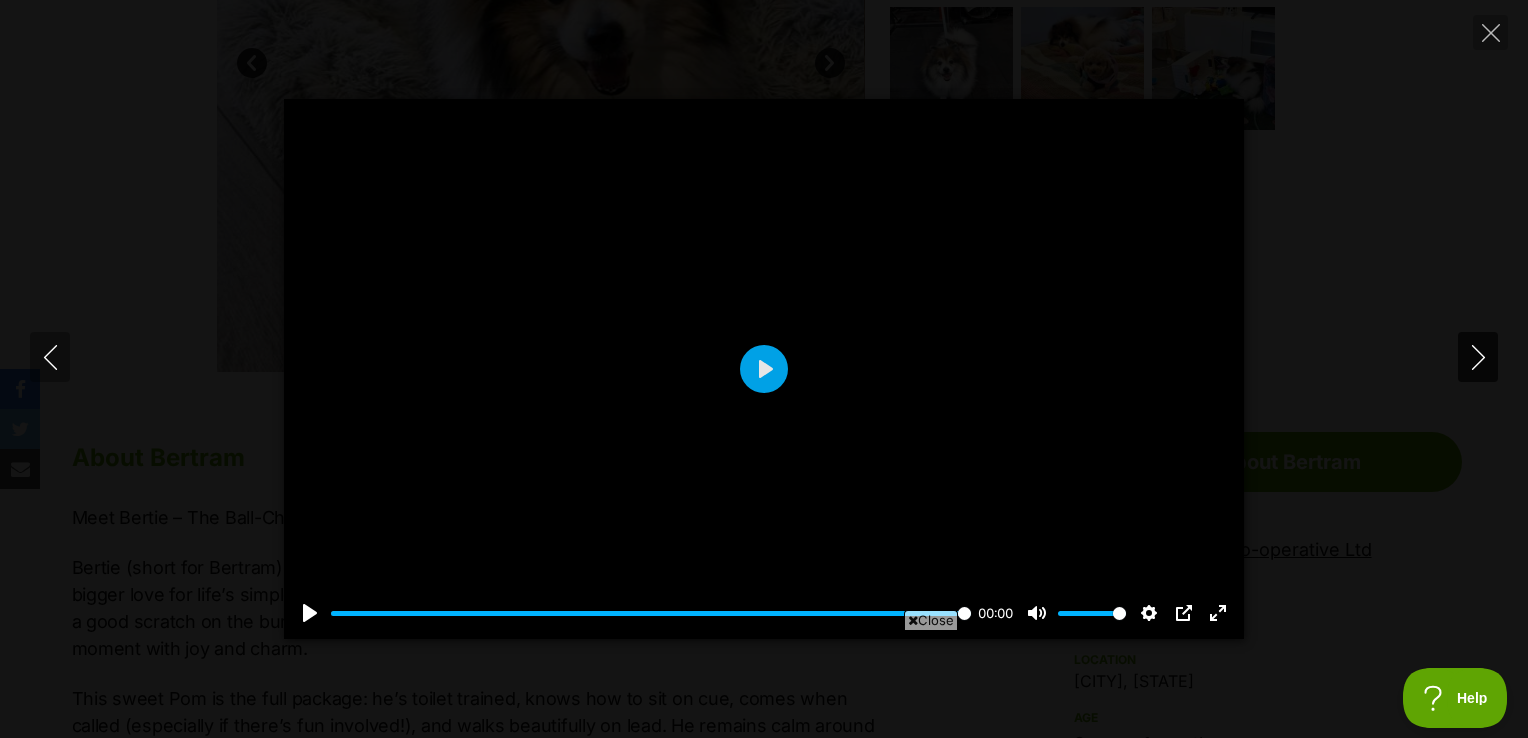 click 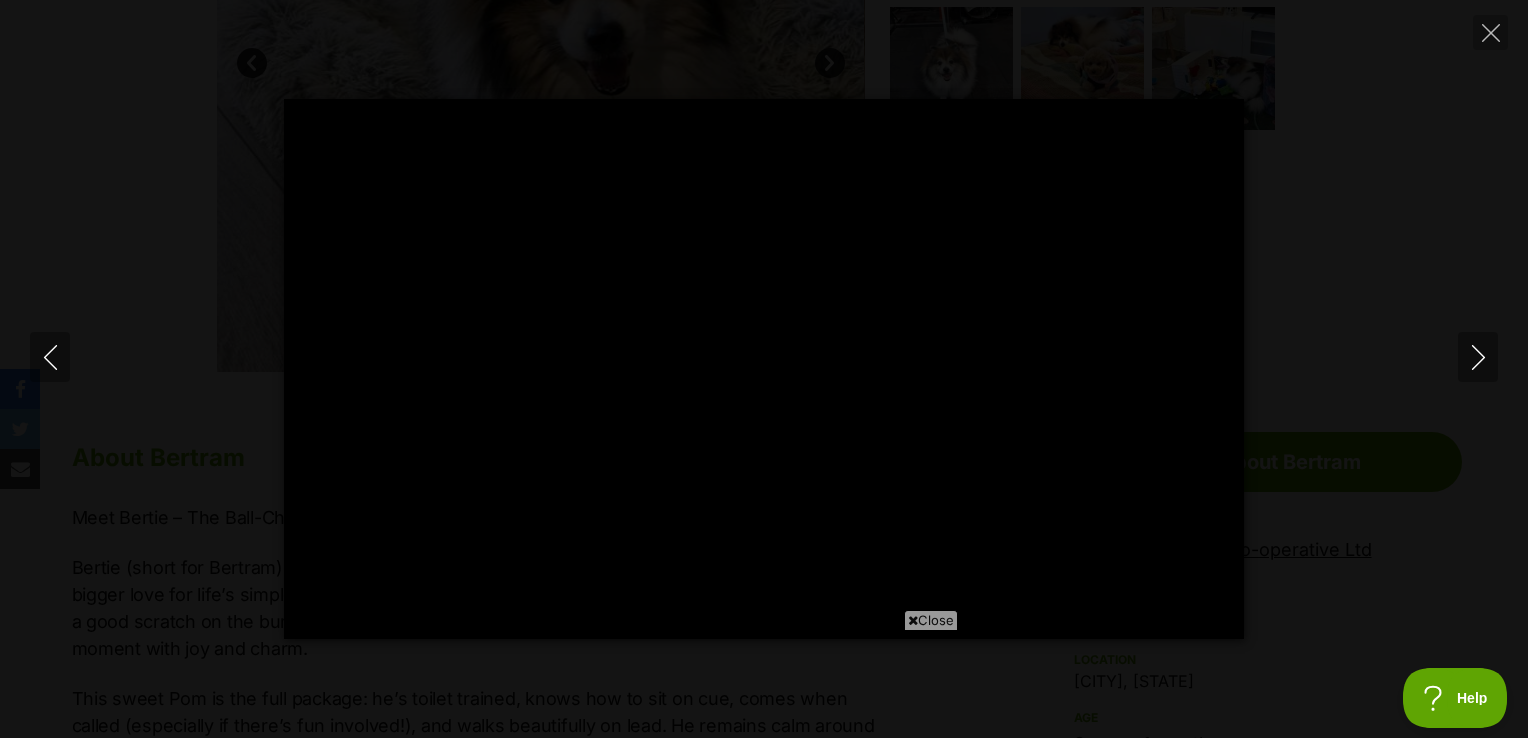 type on "100" 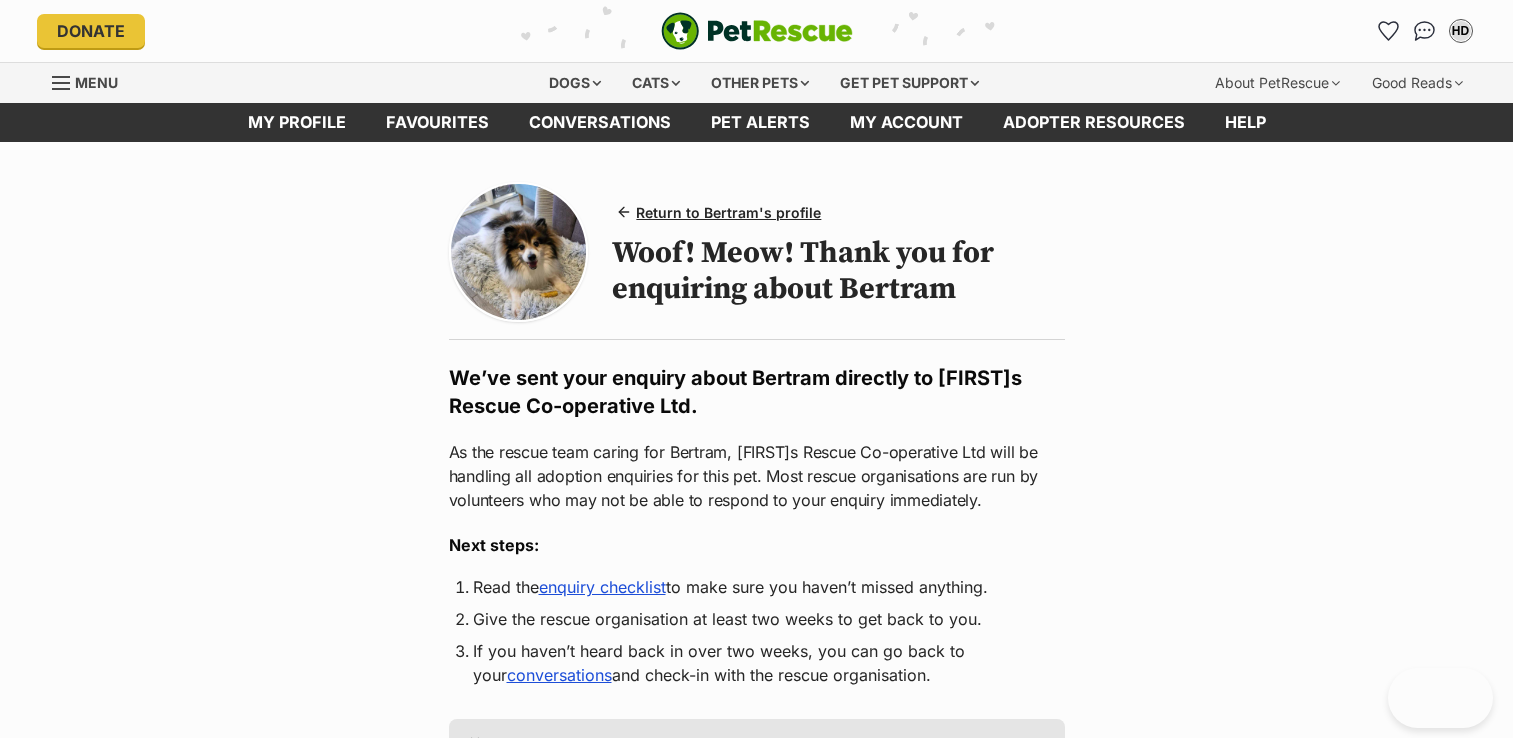 scroll, scrollTop: 2, scrollLeft: 0, axis: vertical 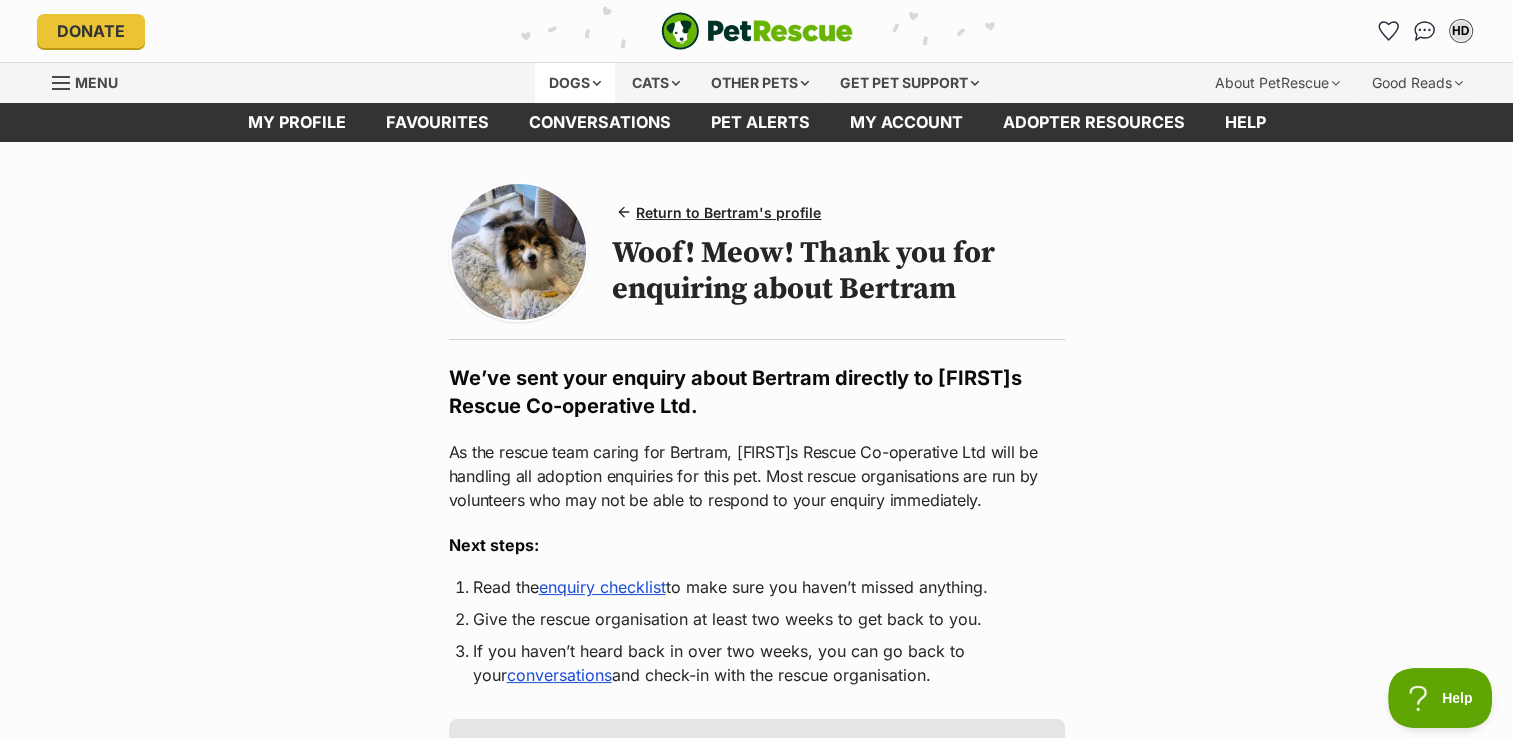 click on "Dogs" at bounding box center [575, 83] 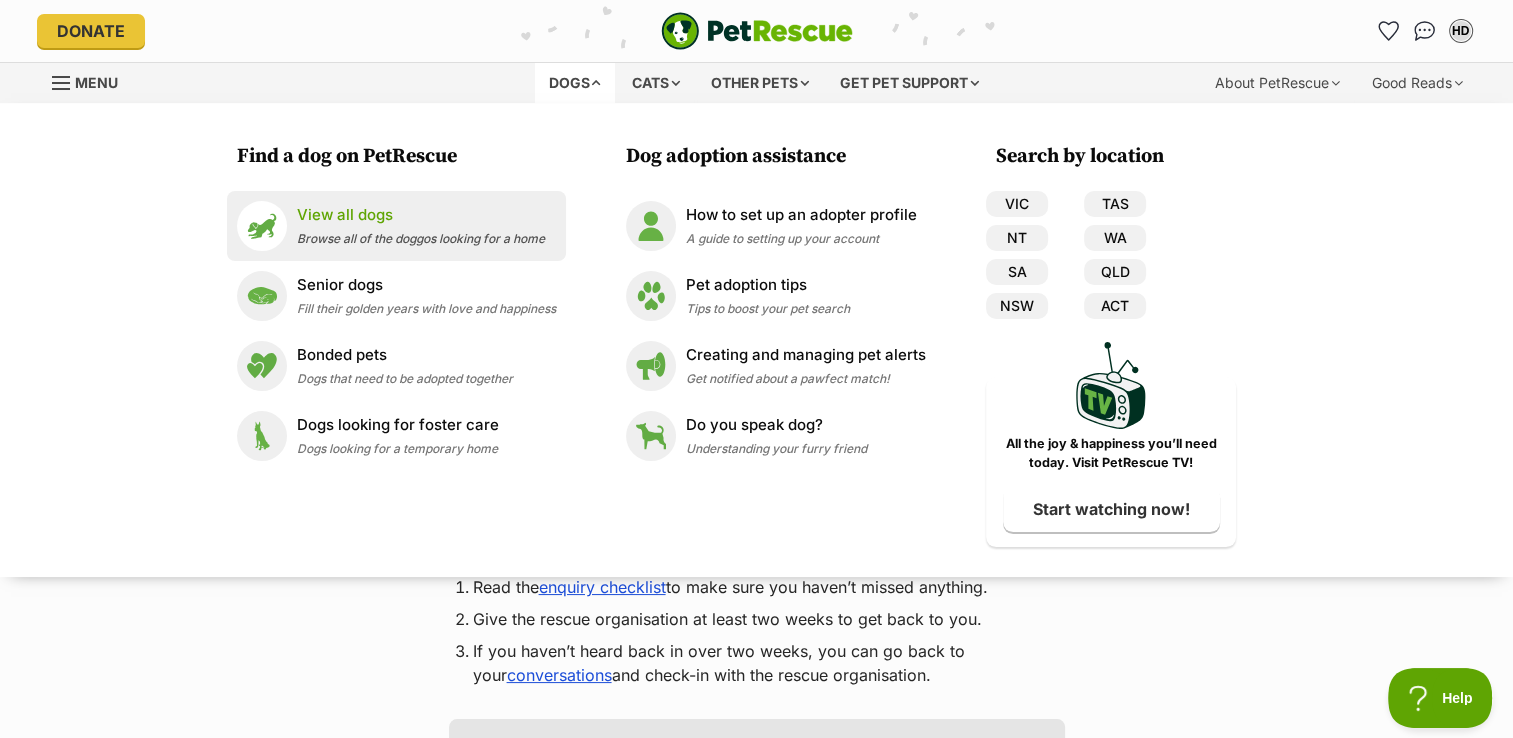 click on "View all dogs
Browse all of the doggos looking for a home" at bounding box center [421, 225] 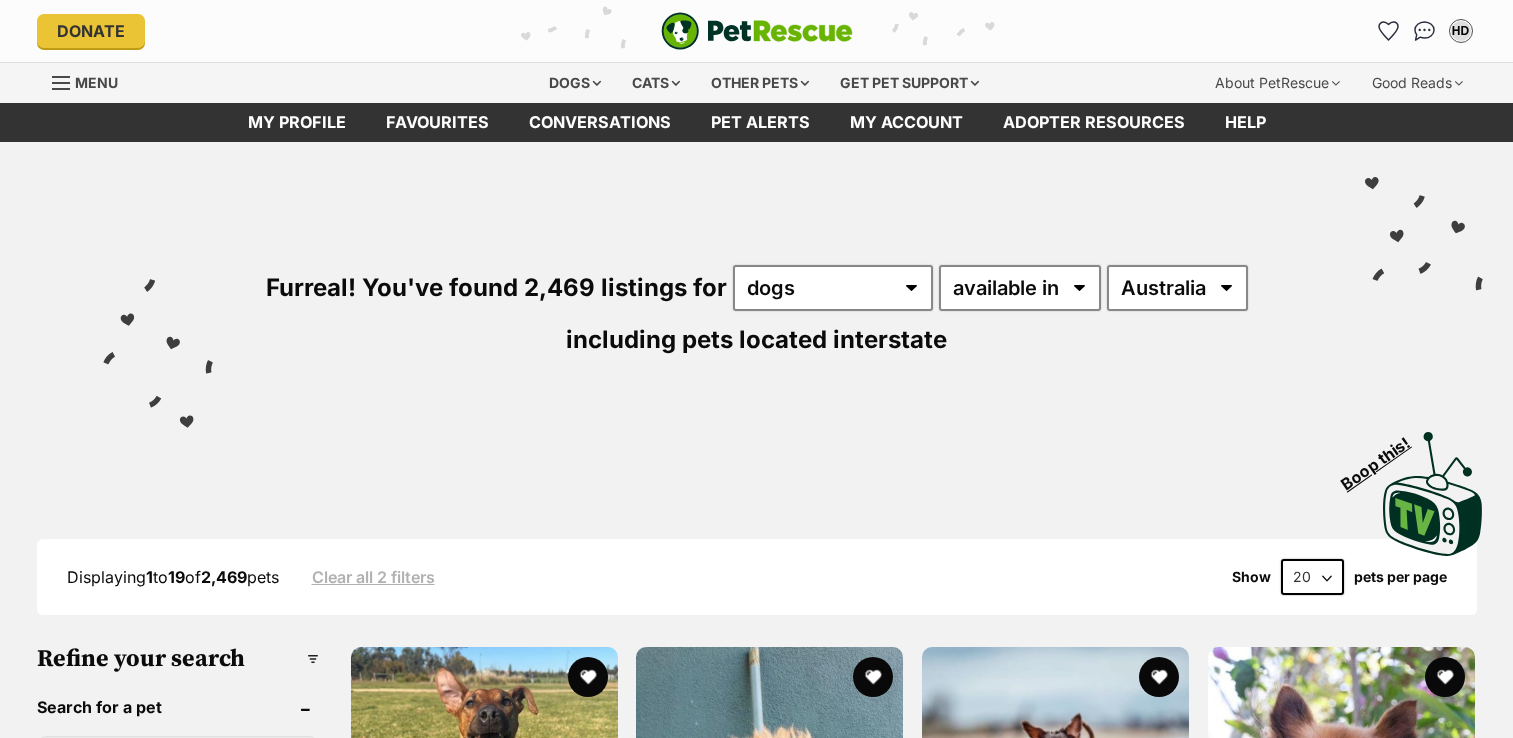 scroll, scrollTop: 0, scrollLeft: 0, axis: both 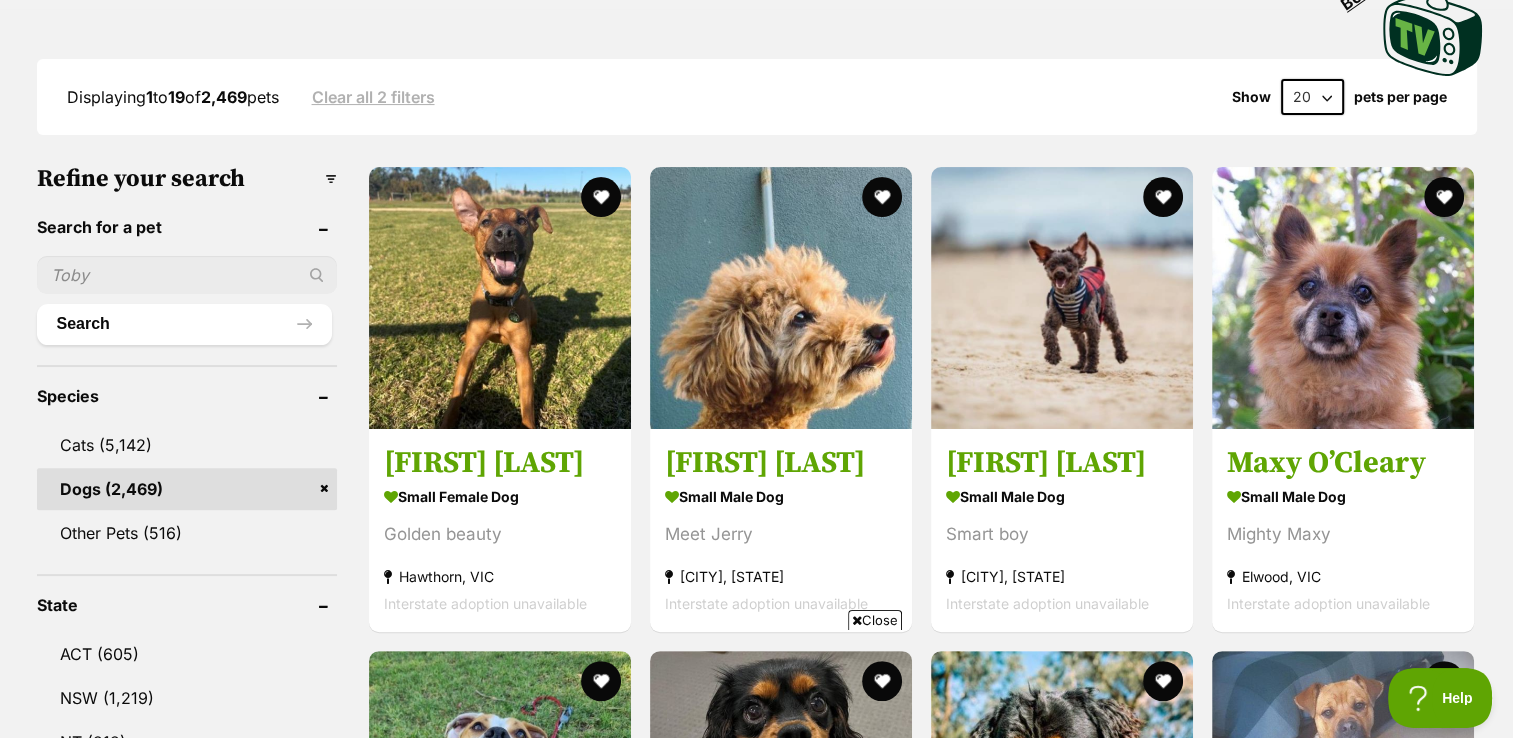 click on "Close" at bounding box center (875, 620) 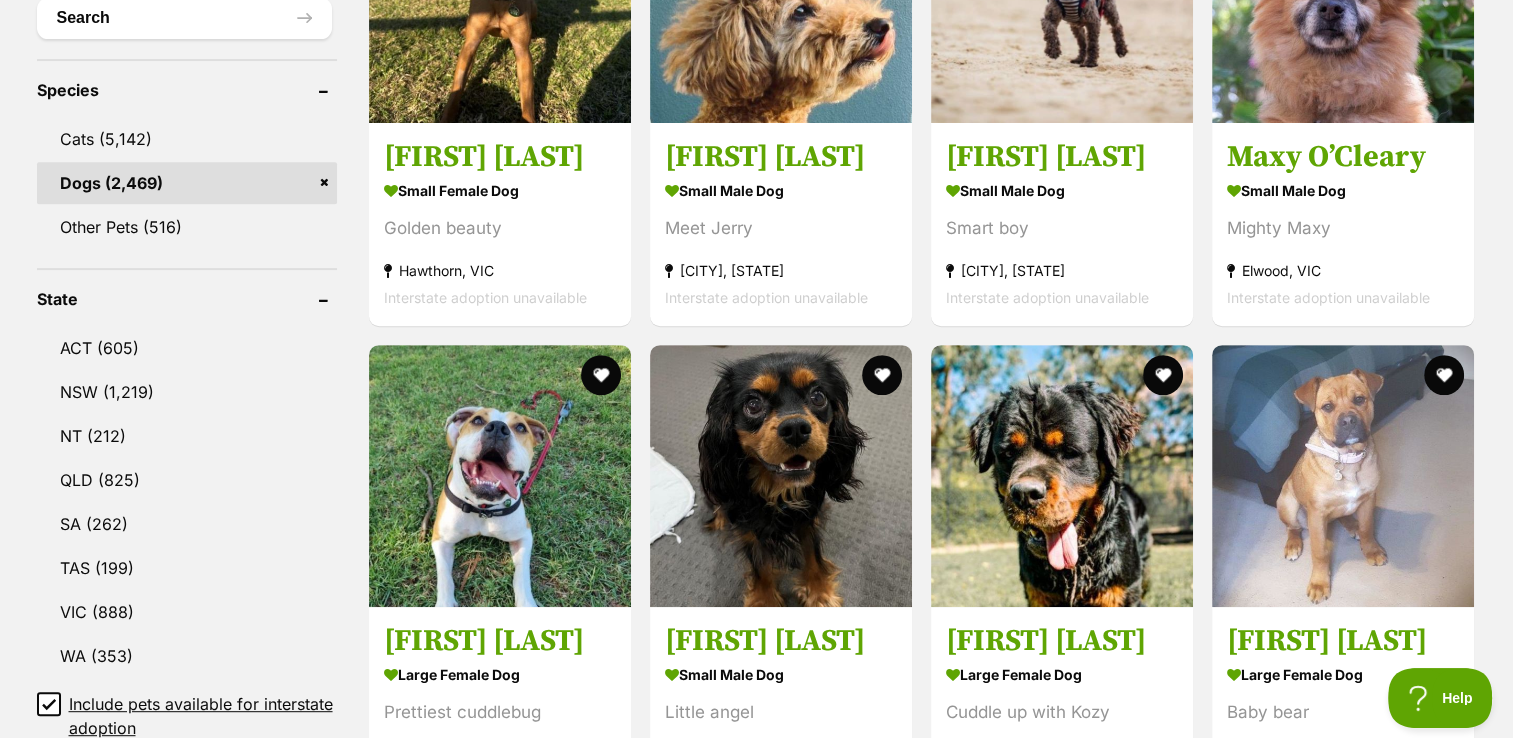 scroll, scrollTop: 840, scrollLeft: 0, axis: vertical 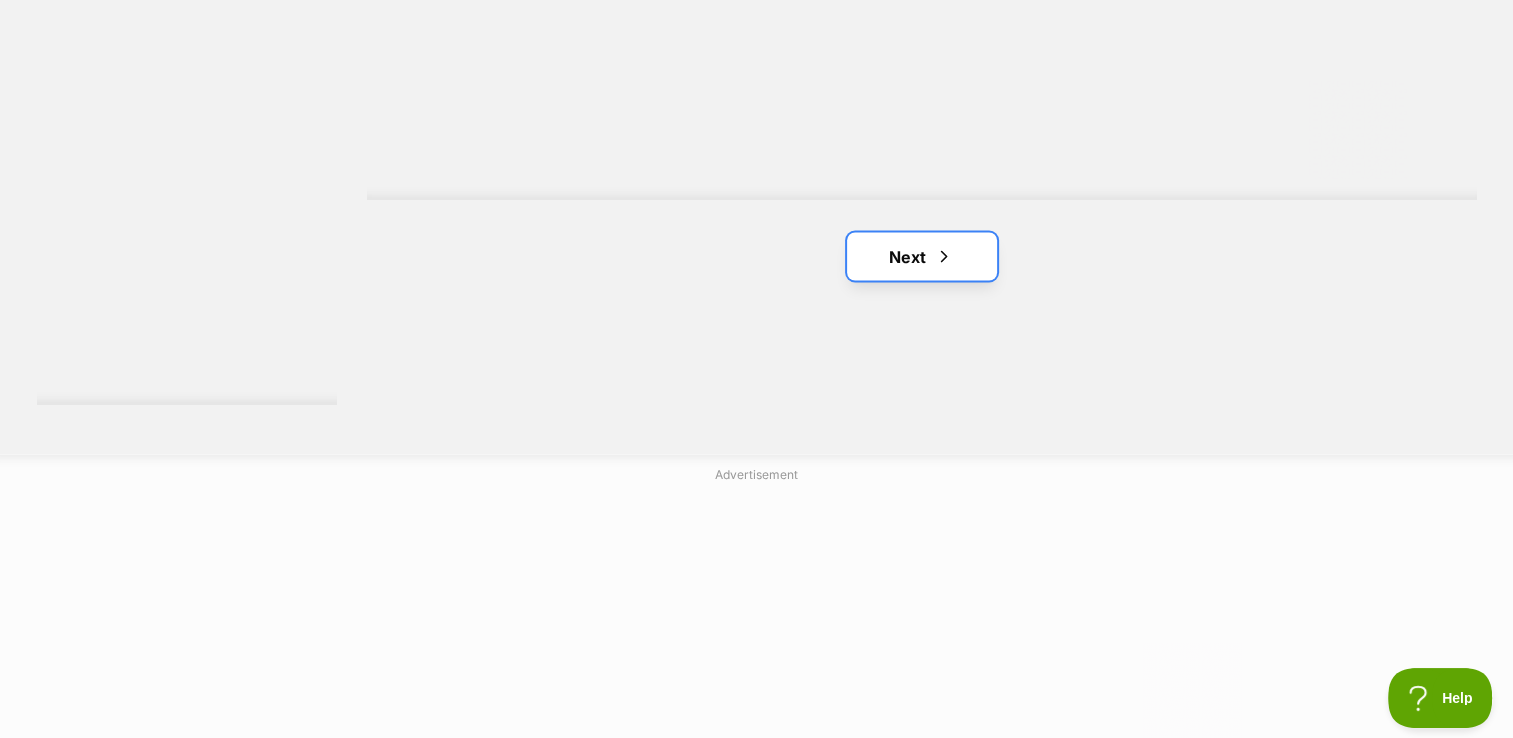 click on "Next" at bounding box center [922, 256] 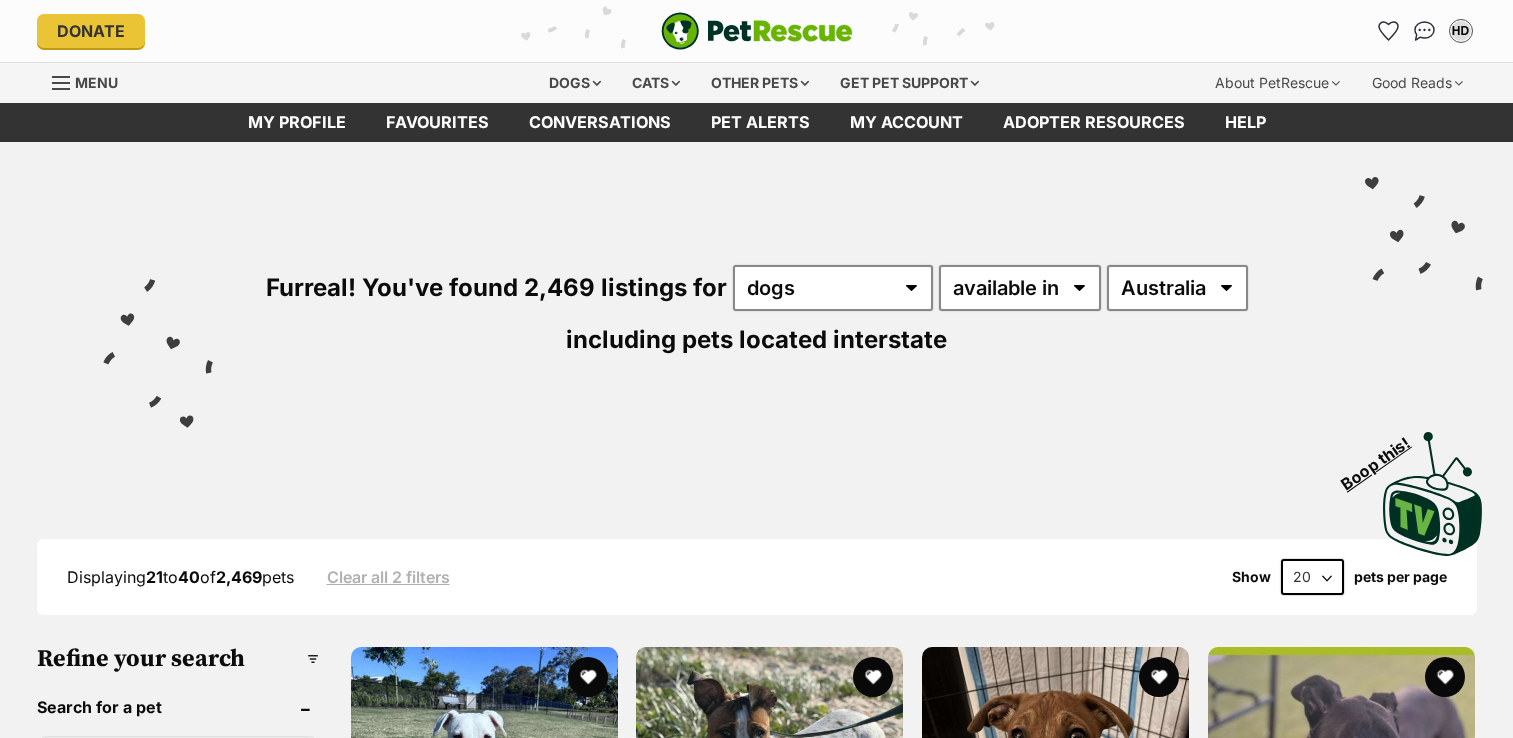 scroll, scrollTop: 0, scrollLeft: 0, axis: both 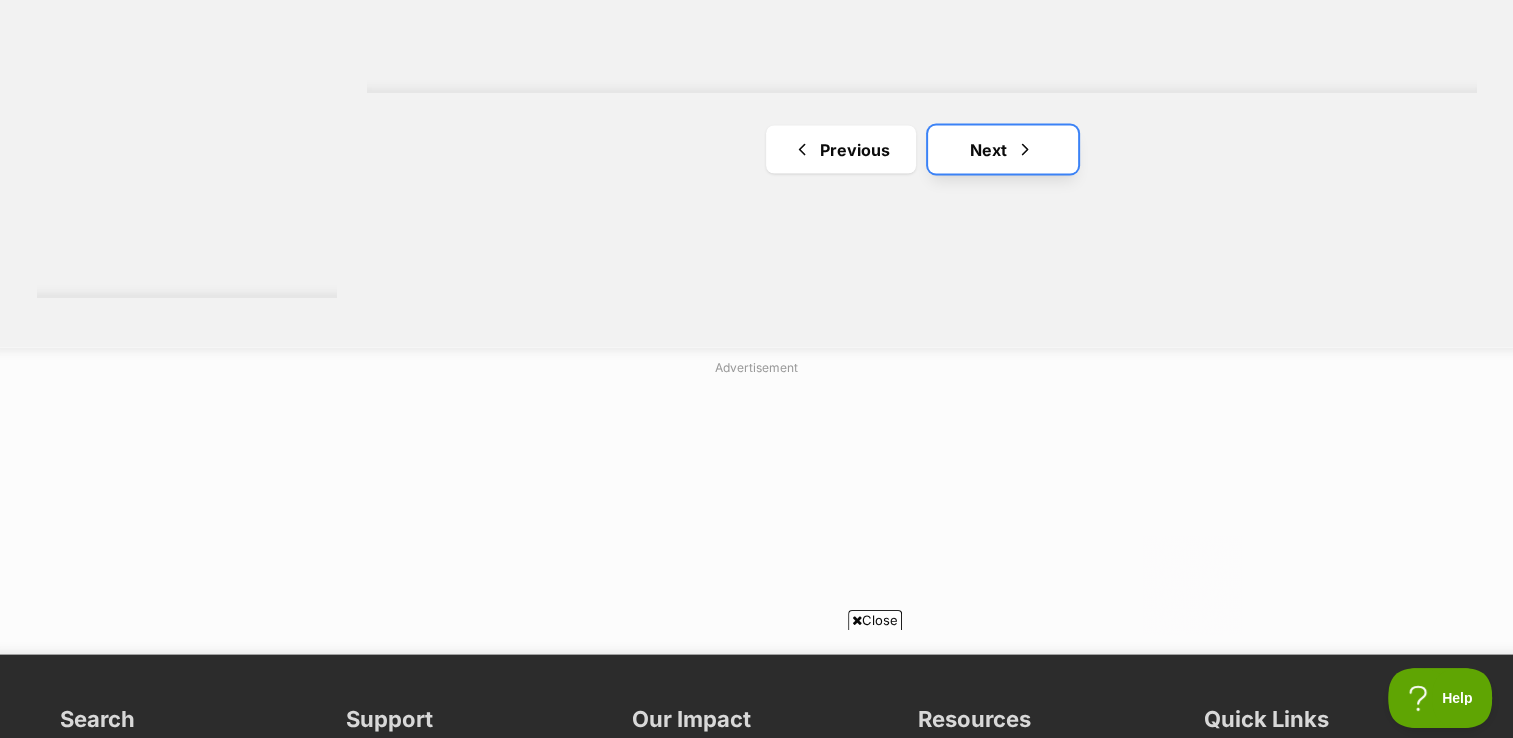 click on "Next" at bounding box center [1003, 150] 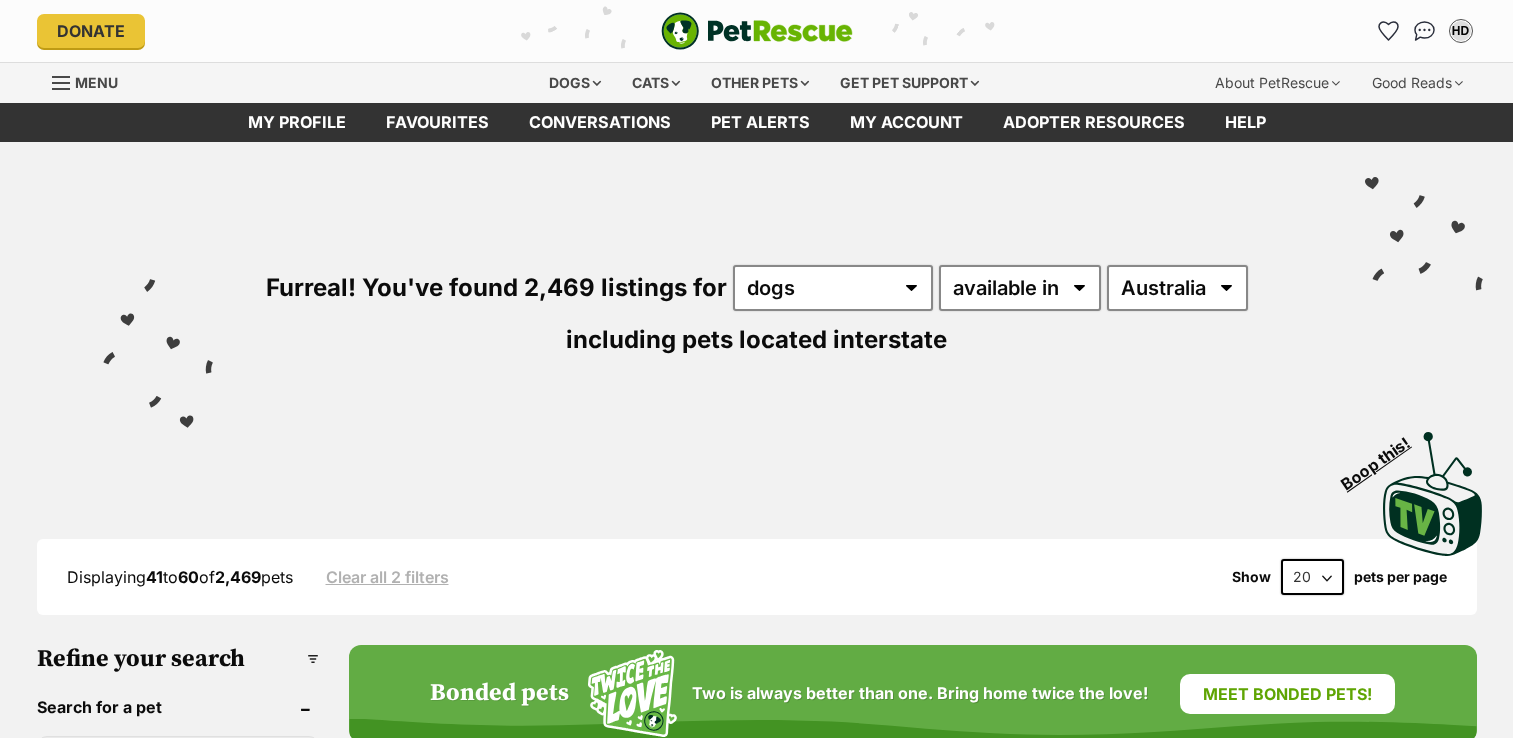 scroll, scrollTop: 0, scrollLeft: 0, axis: both 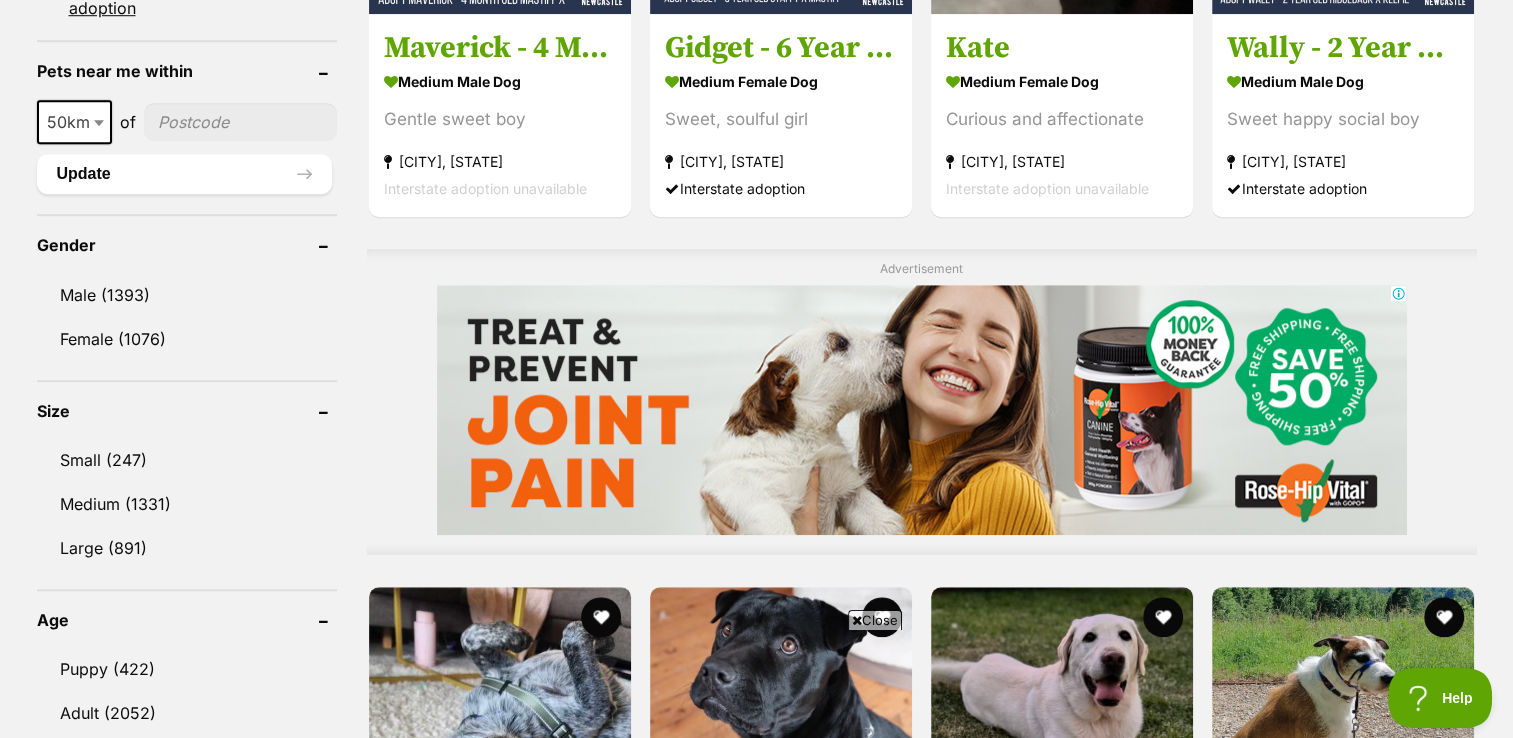 click on "Close" at bounding box center [875, 620] 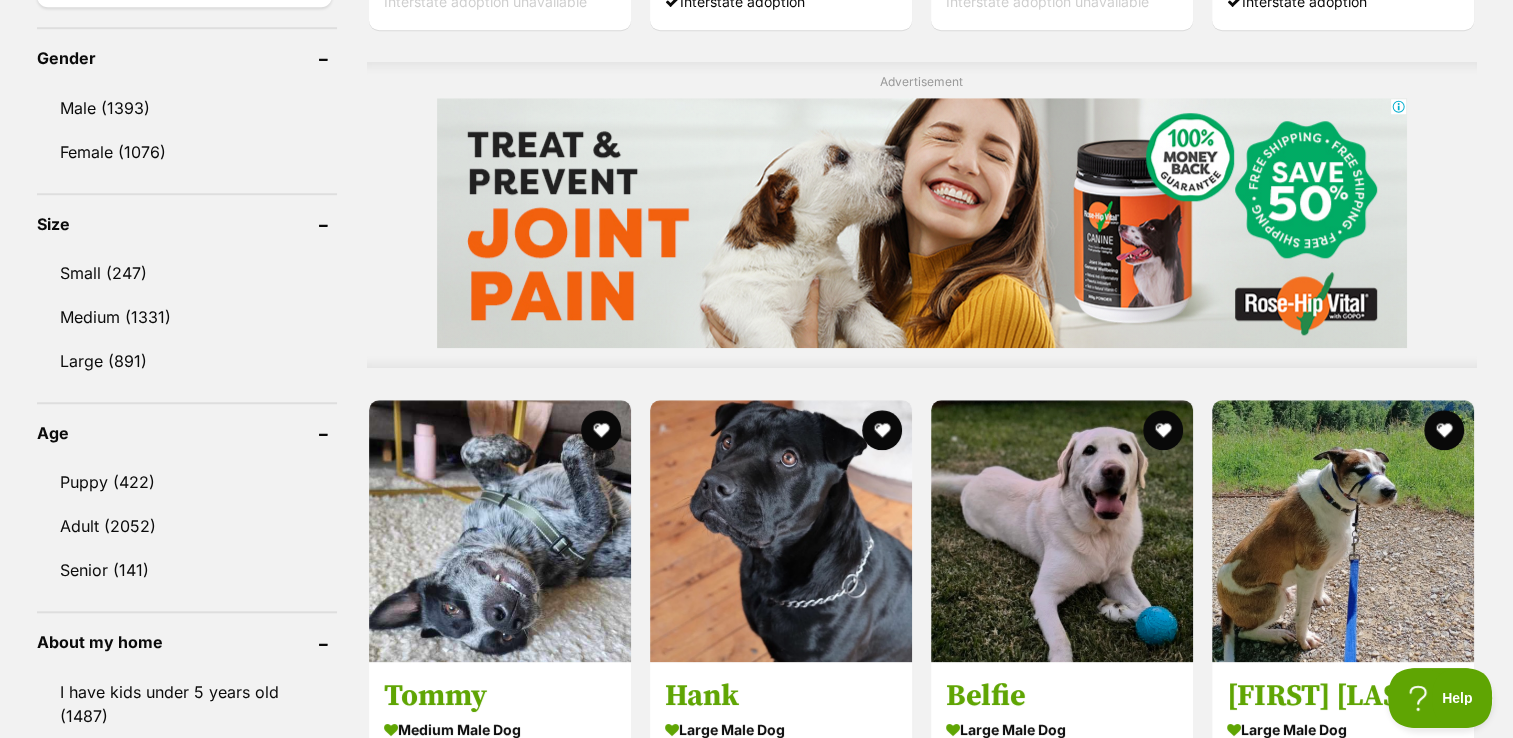 scroll, scrollTop: 1733, scrollLeft: 0, axis: vertical 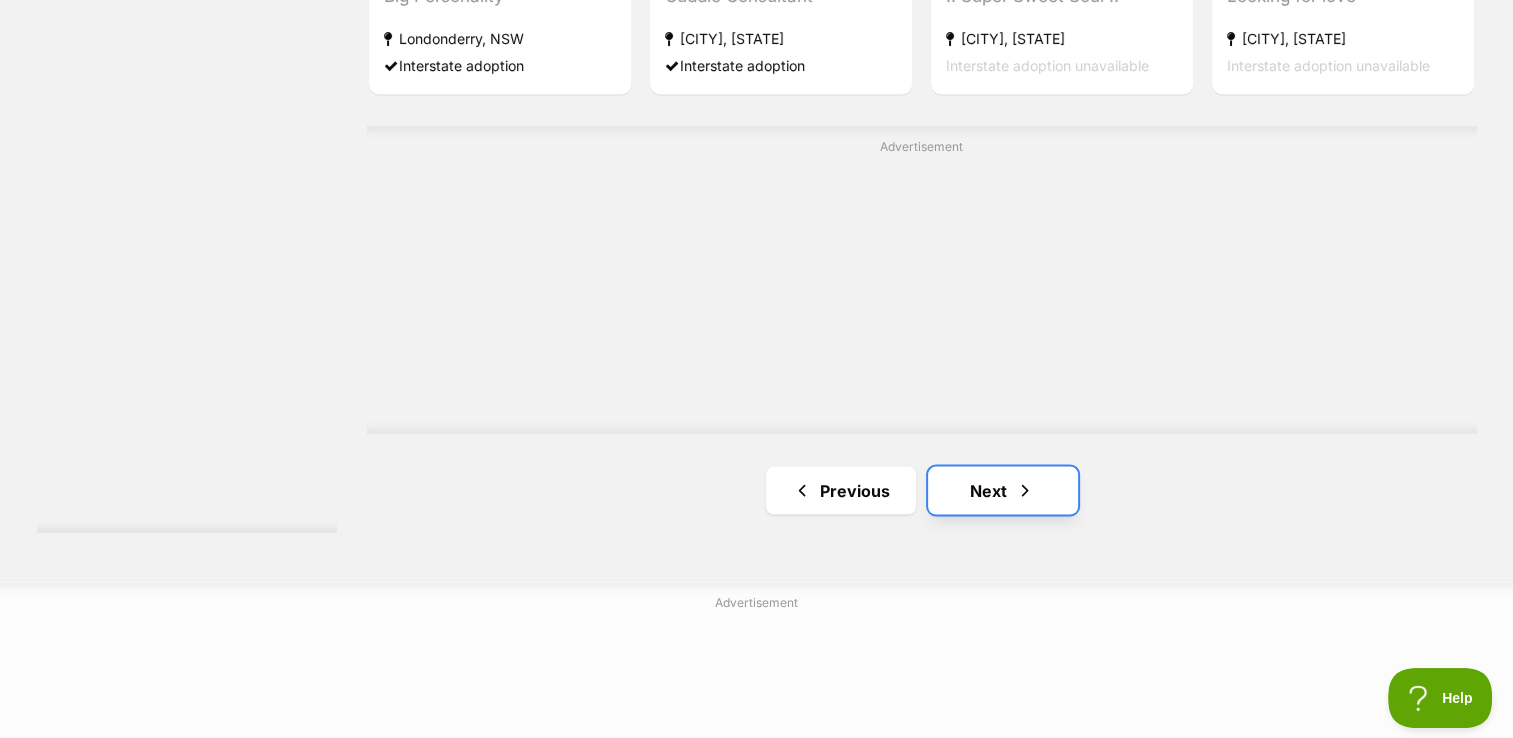 click on "Next" at bounding box center [1003, 490] 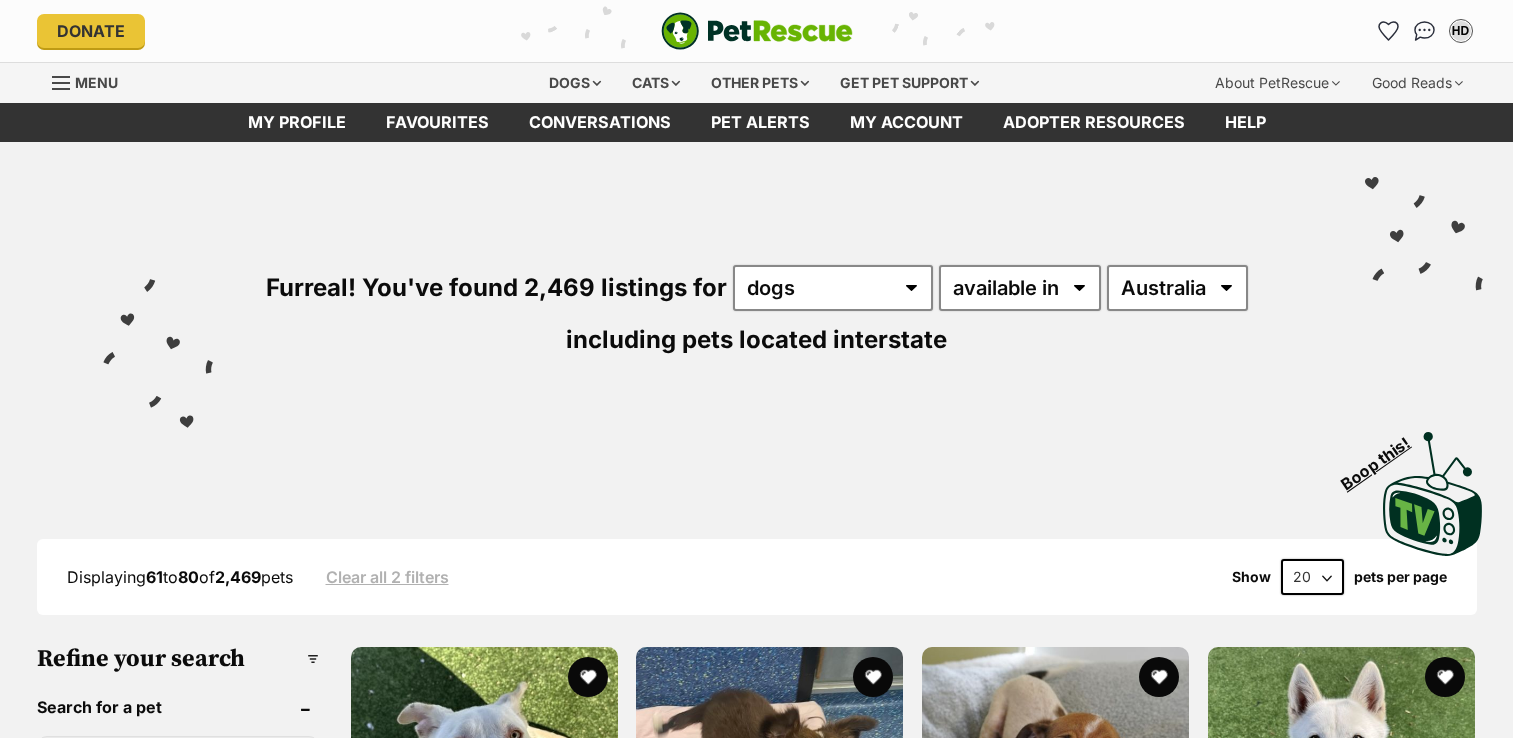 scroll, scrollTop: 0, scrollLeft: 0, axis: both 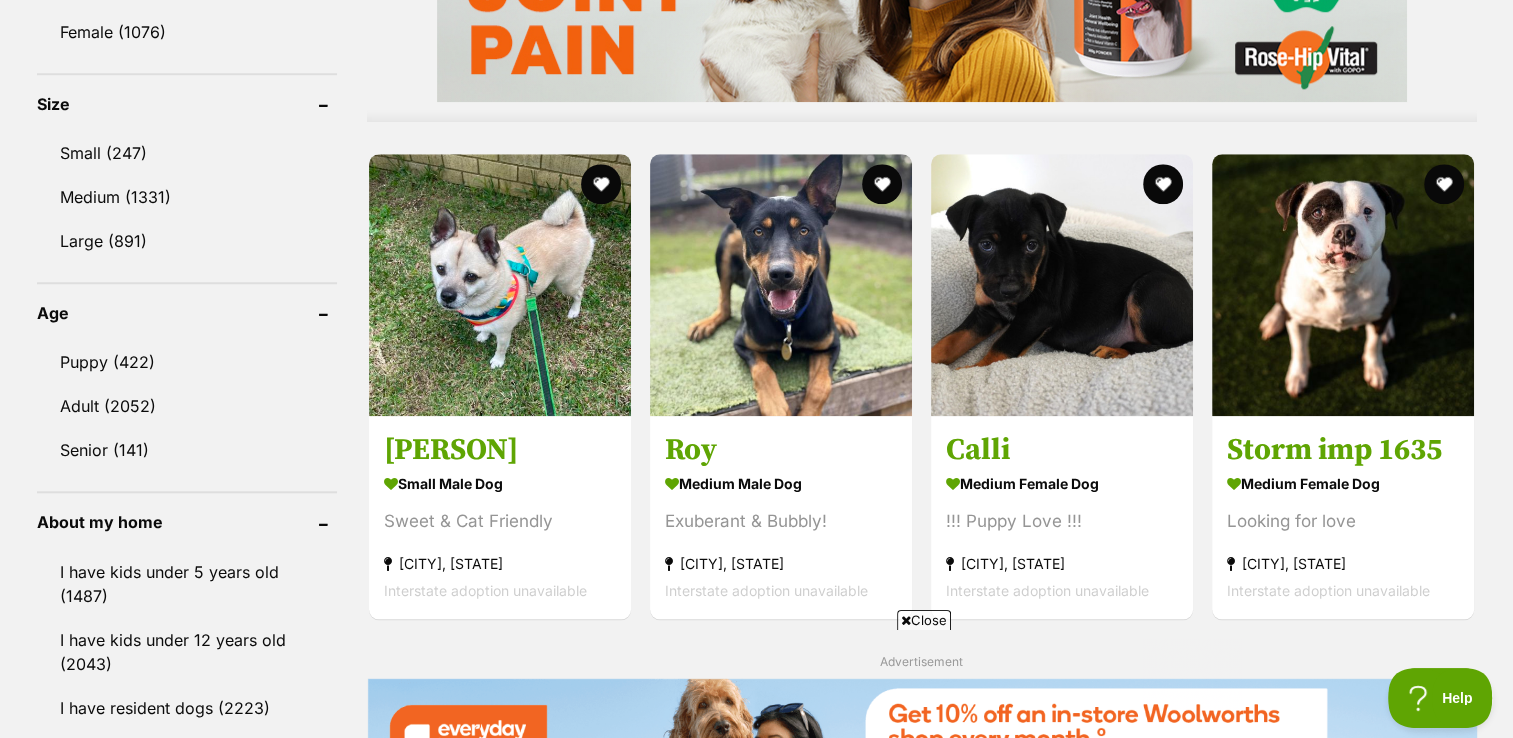 click on "Close" at bounding box center (924, 620) 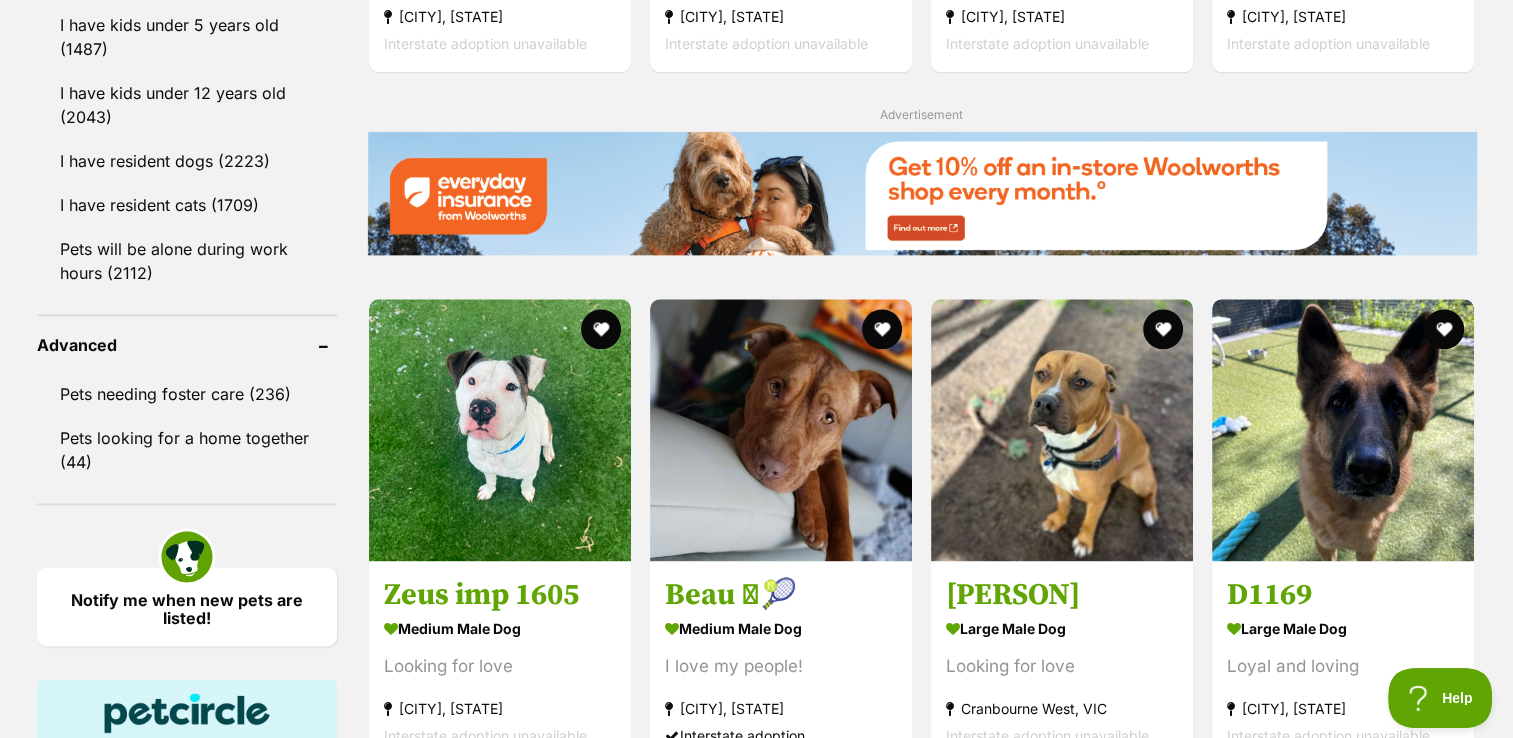 scroll, scrollTop: 2426, scrollLeft: 0, axis: vertical 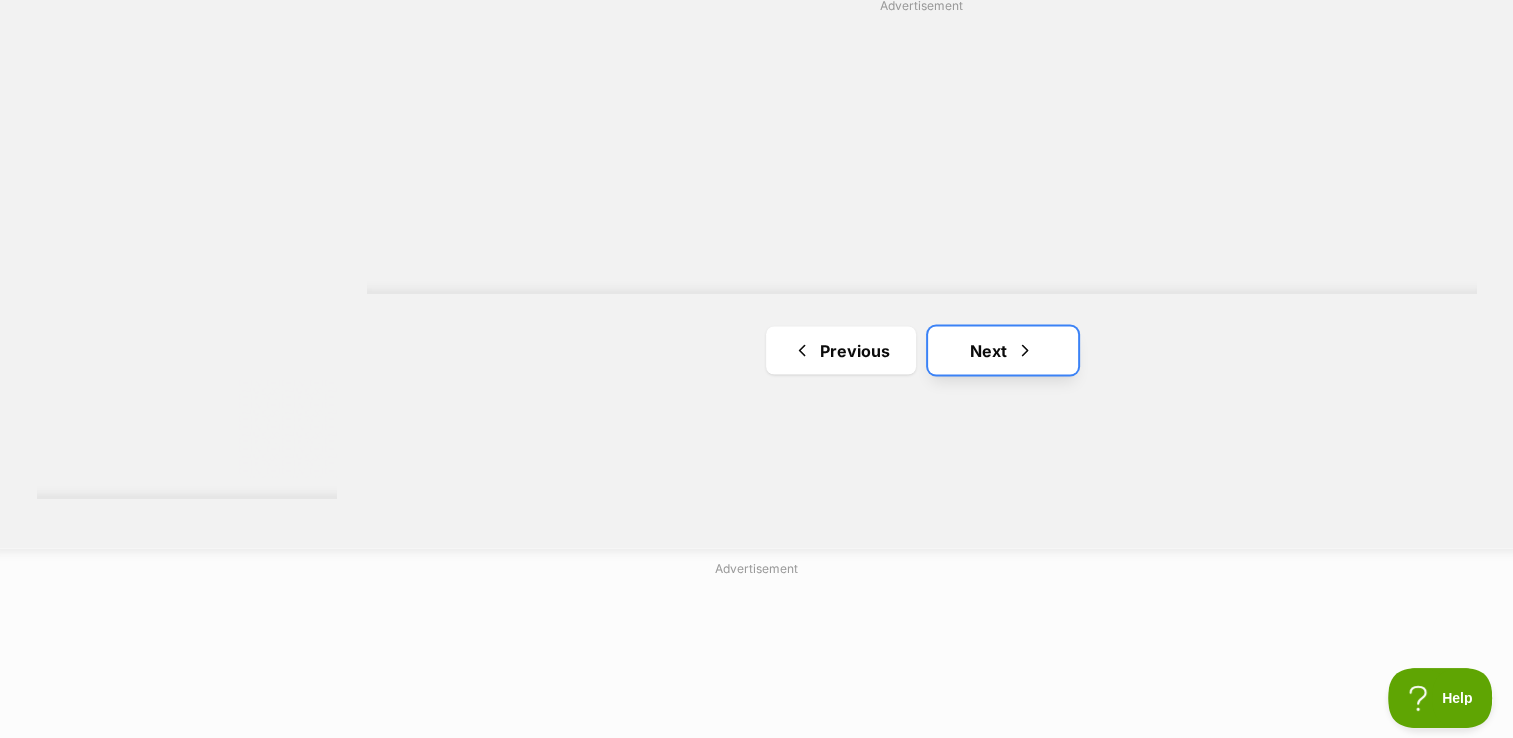 click on "Next" at bounding box center [1003, 350] 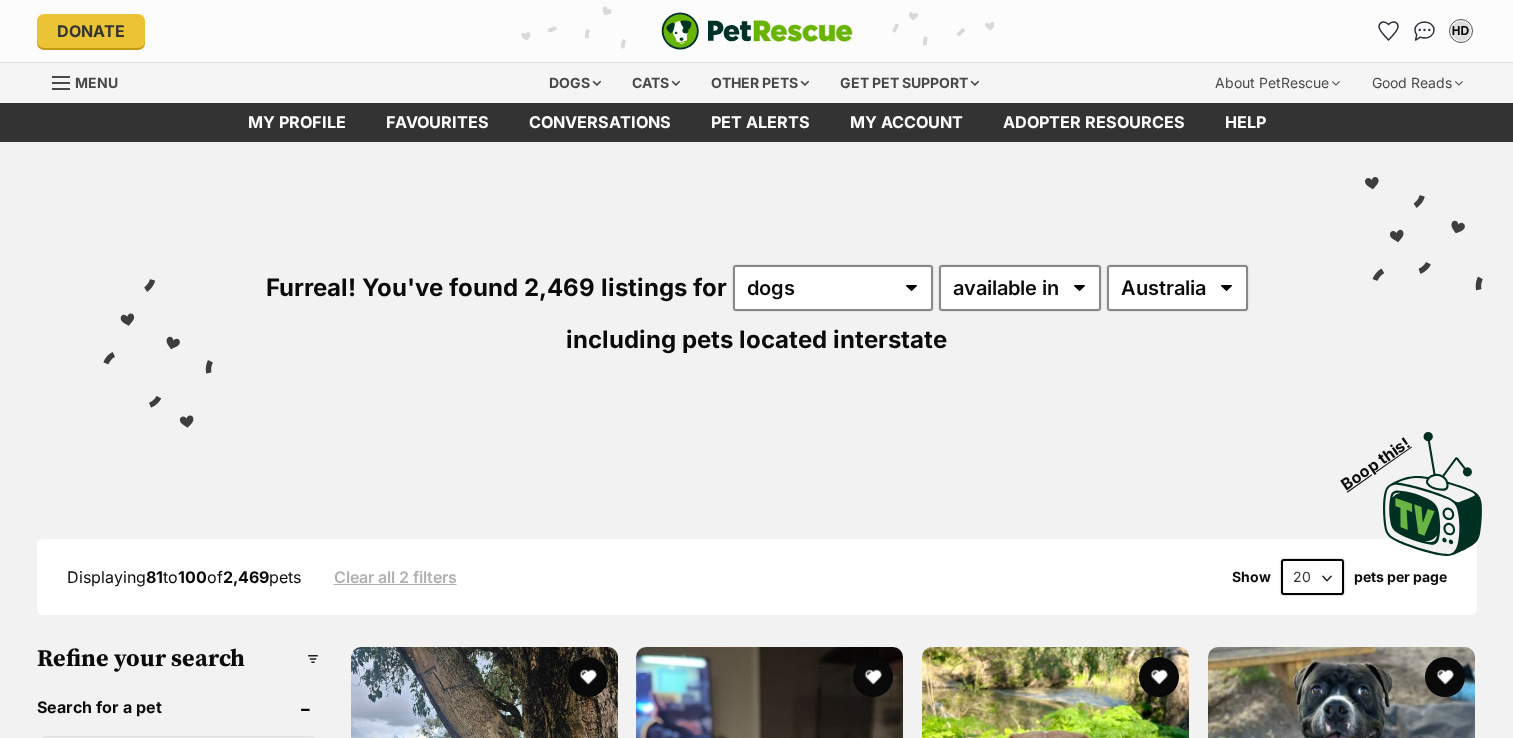 scroll, scrollTop: 0, scrollLeft: 0, axis: both 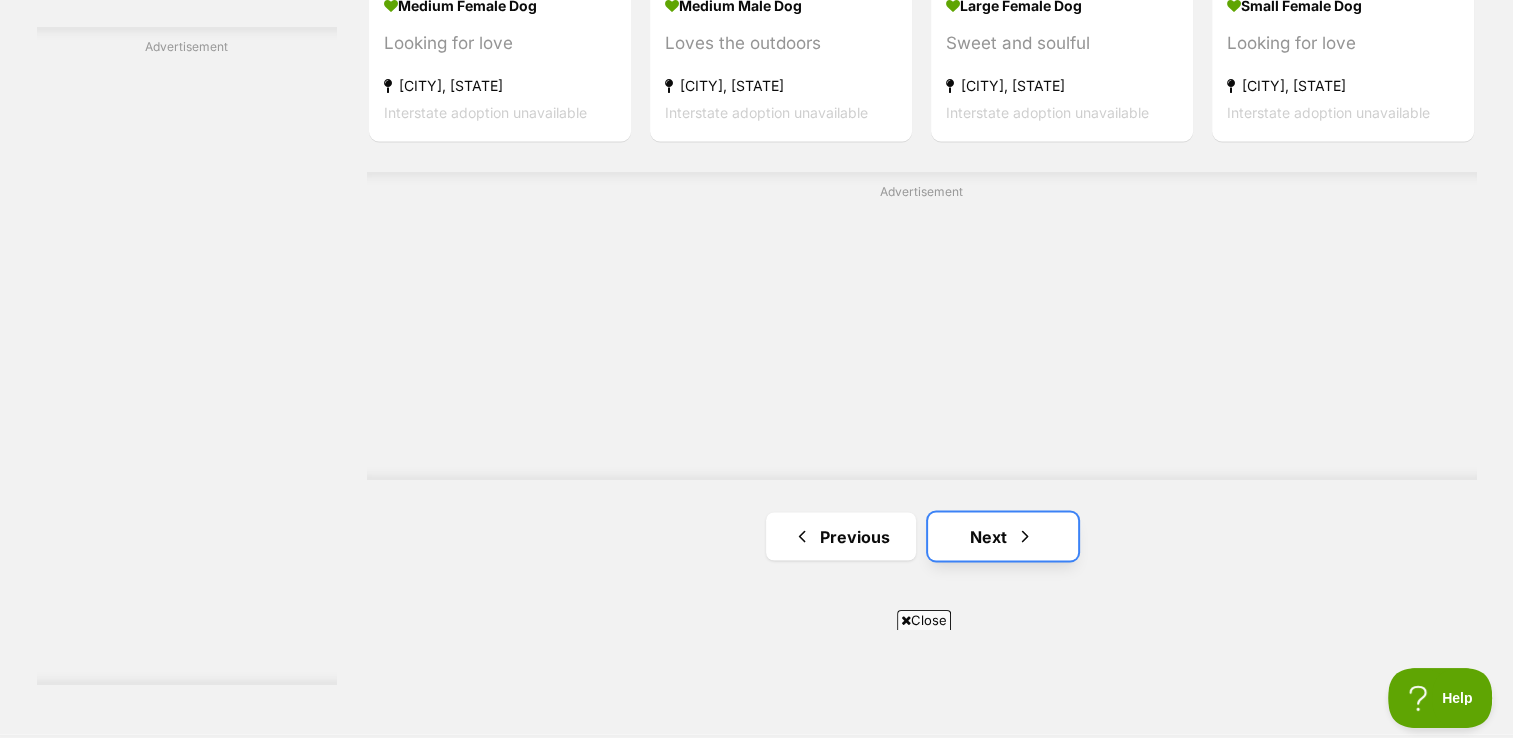 click on "Next" at bounding box center [1003, 536] 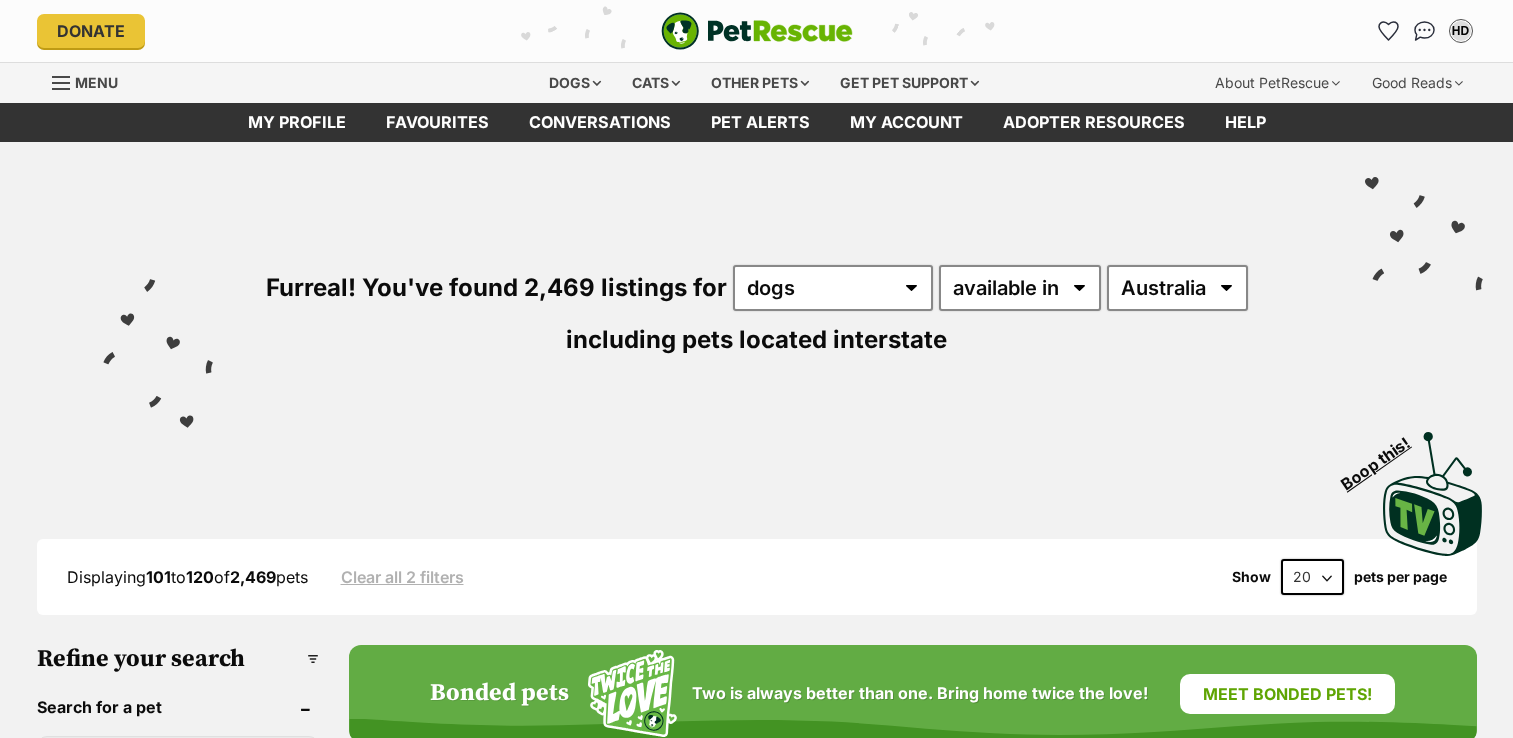 scroll, scrollTop: 0, scrollLeft: 0, axis: both 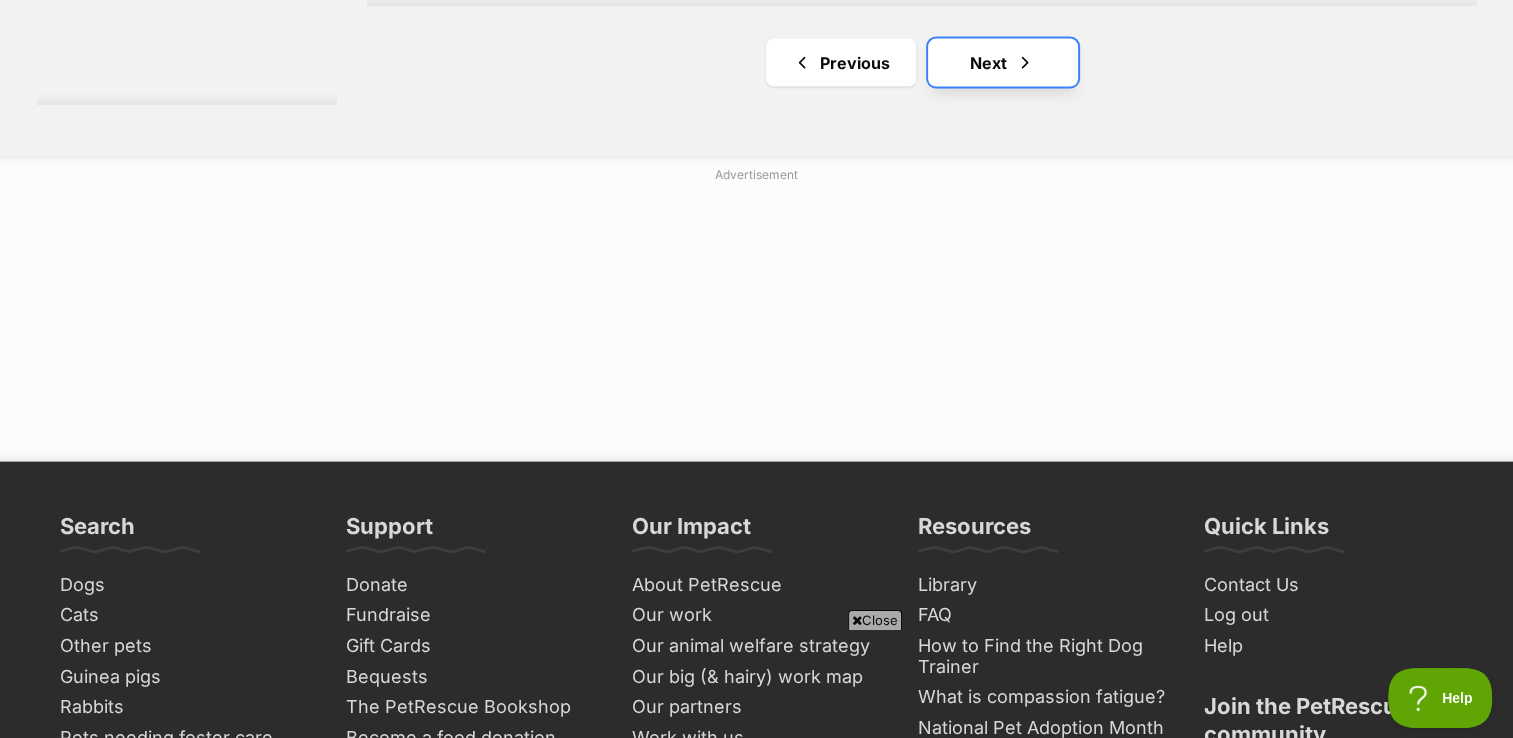 click on "Next" at bounding box center [1003, 63] 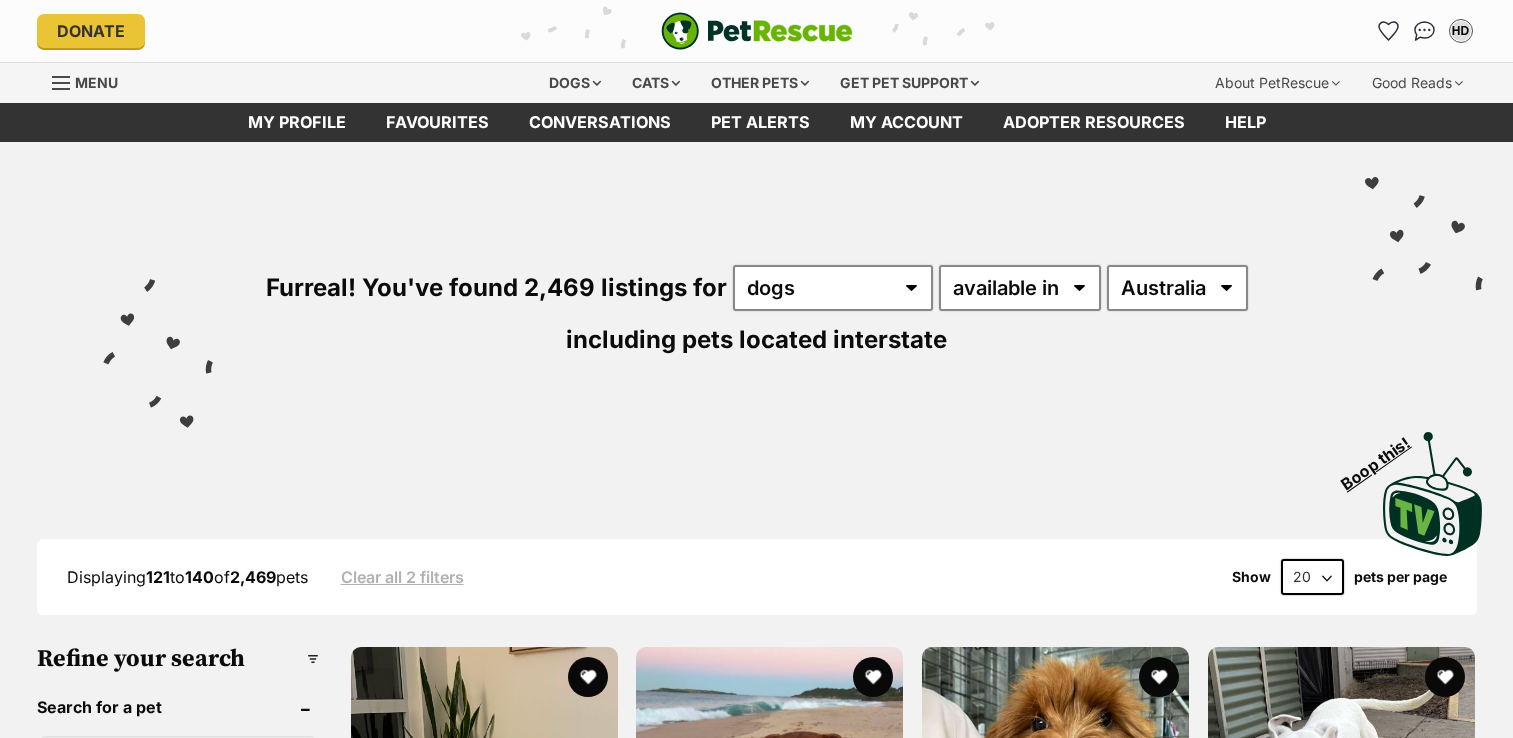 scroll, scrollTop: 0, scrollLeft: 0, axis: both 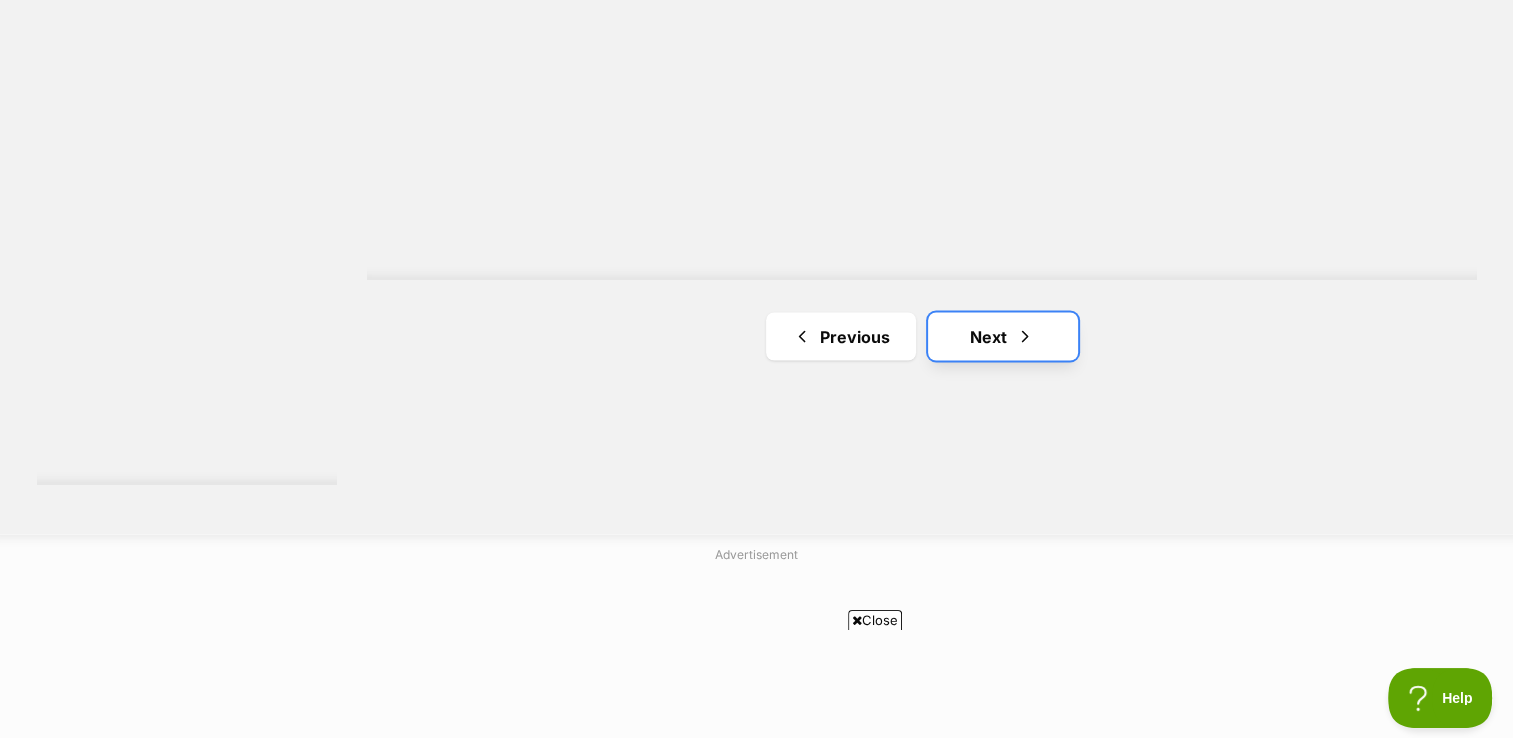 click on "Next" at bounding box center (1003, 336) 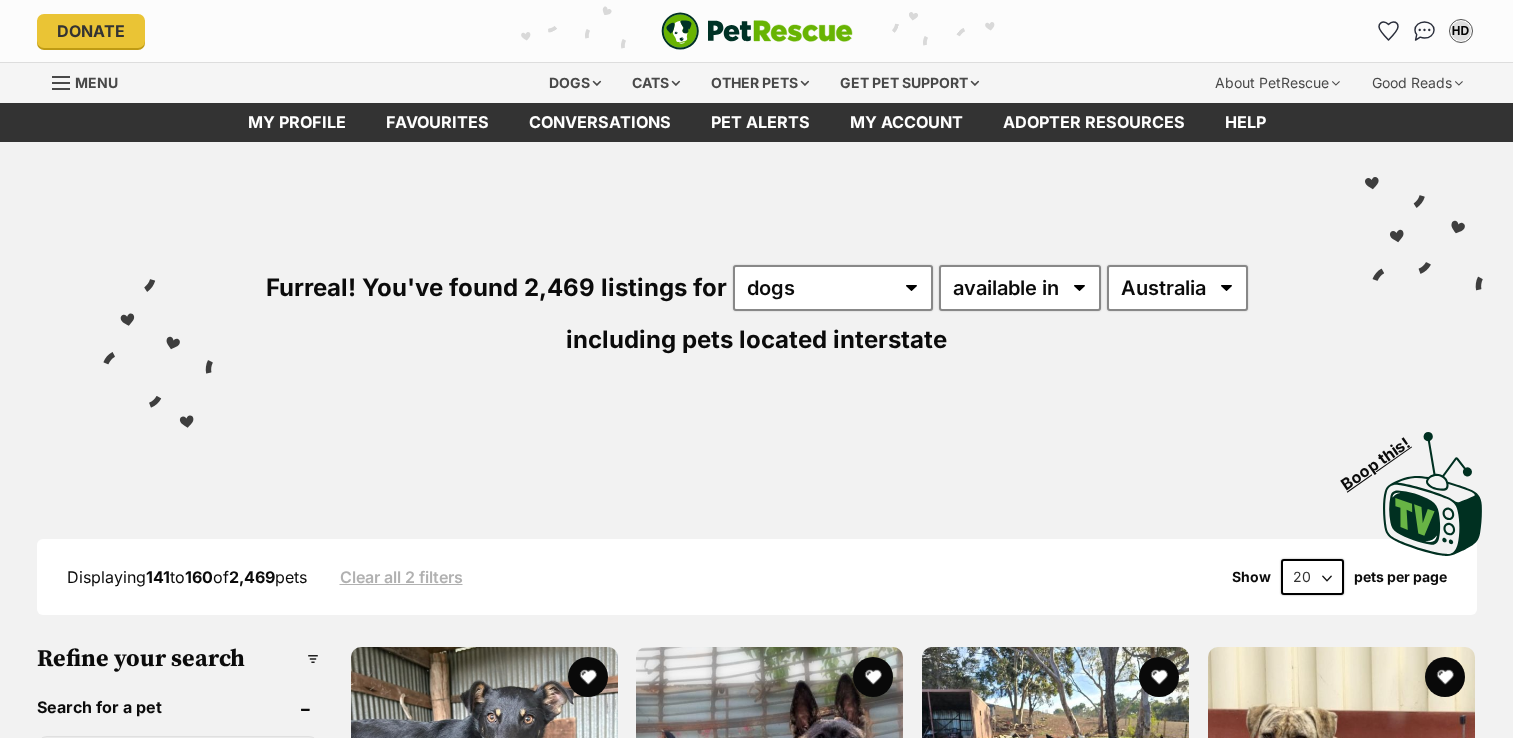 scroll, scrollTop: 0, scrollLeft: 0, axis: both 